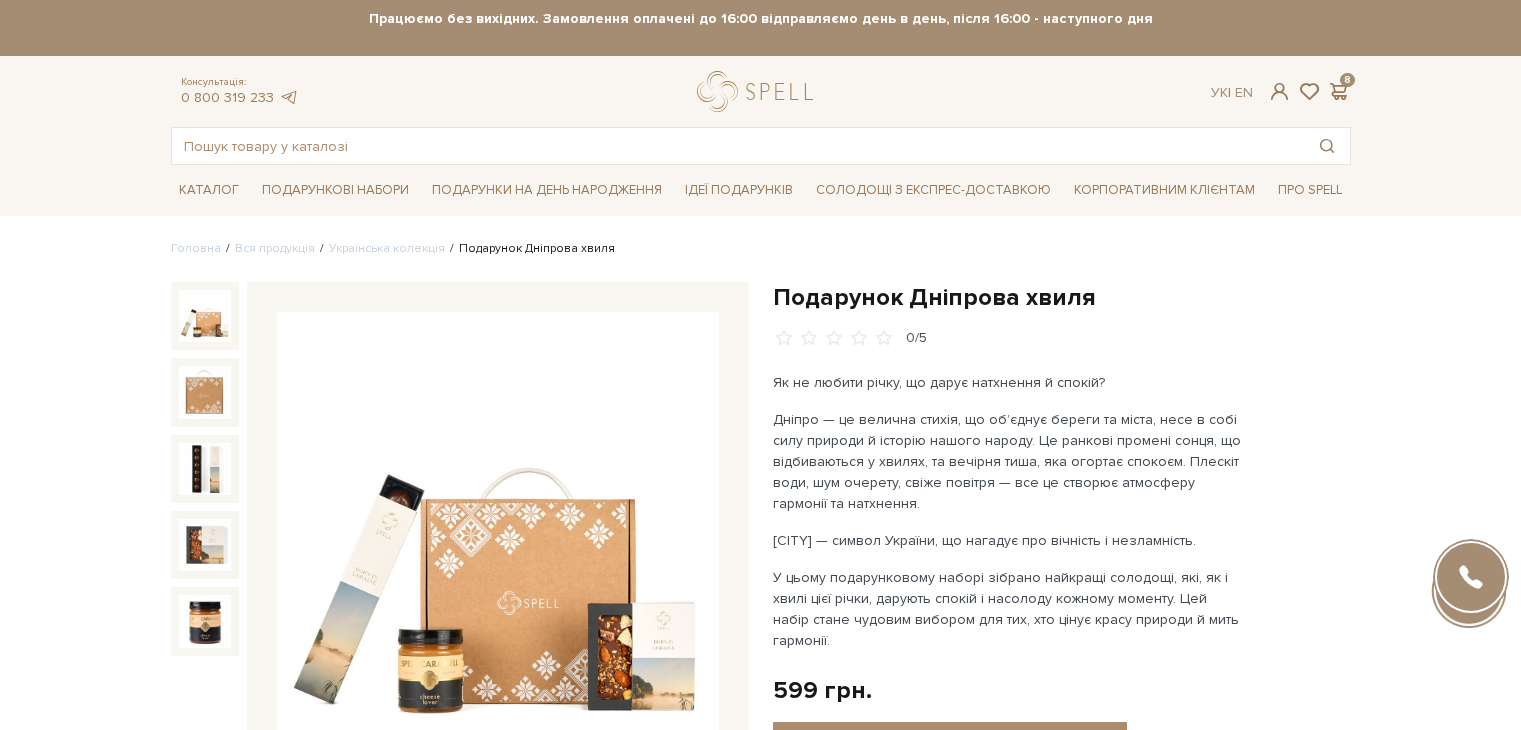 scroll, scrollTop: 200, scrollLeft: 0, axis: vertical 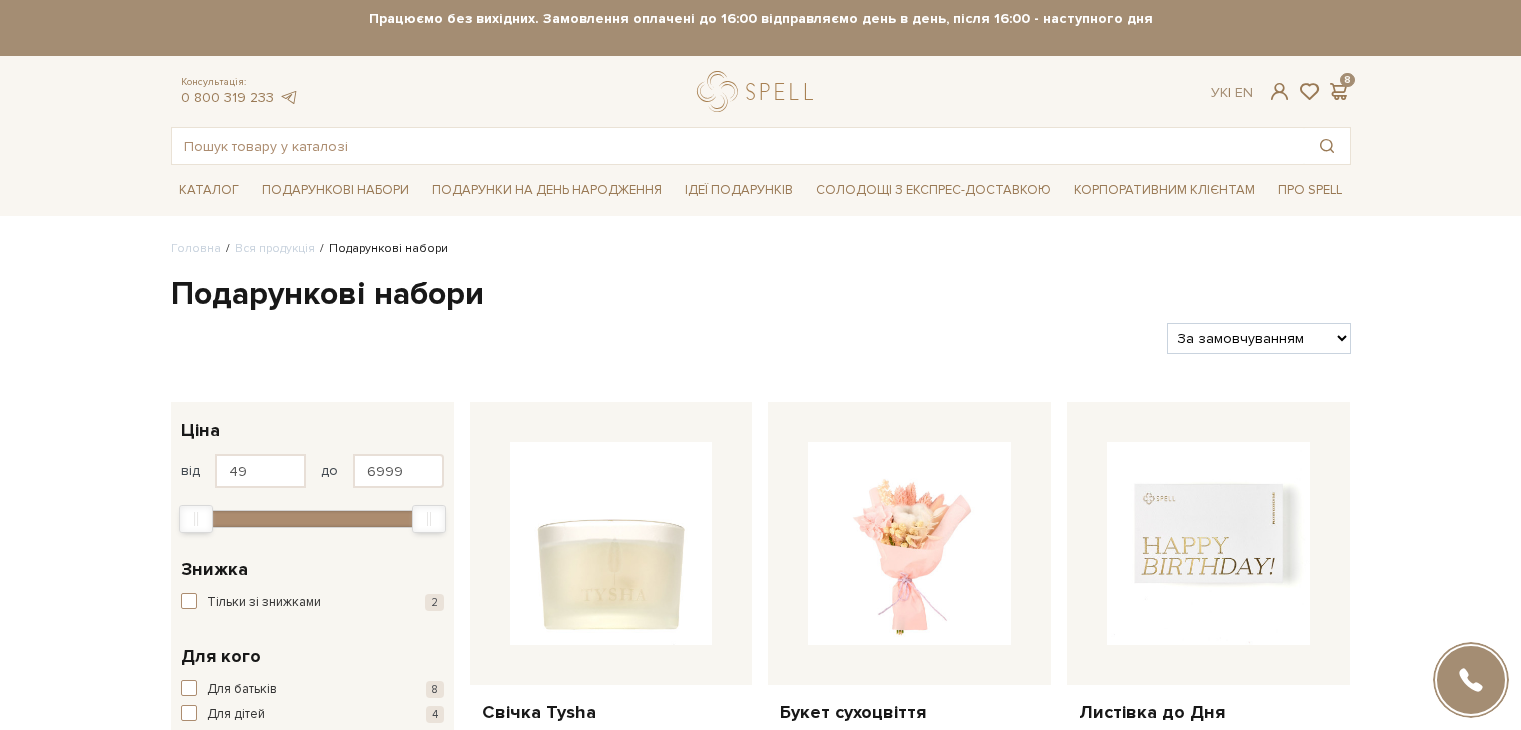 click on "За замовчуванням
За Ціною (зростання)
За Ціною (зменшення)
Новинки
За популярністю" at bounding box center [1258, 338] 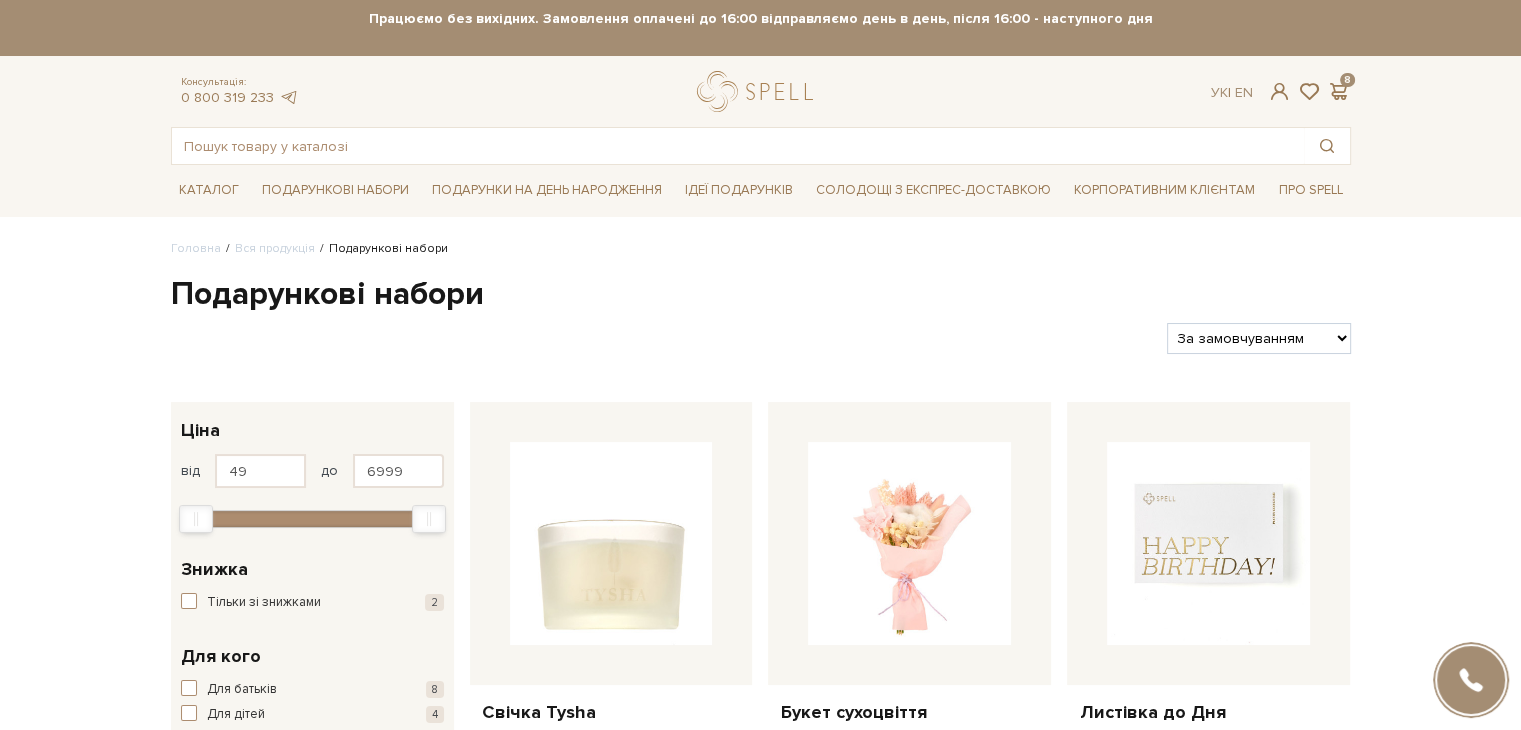 scroll, scrollTop: 0, scrollLeft: 0, axis: both 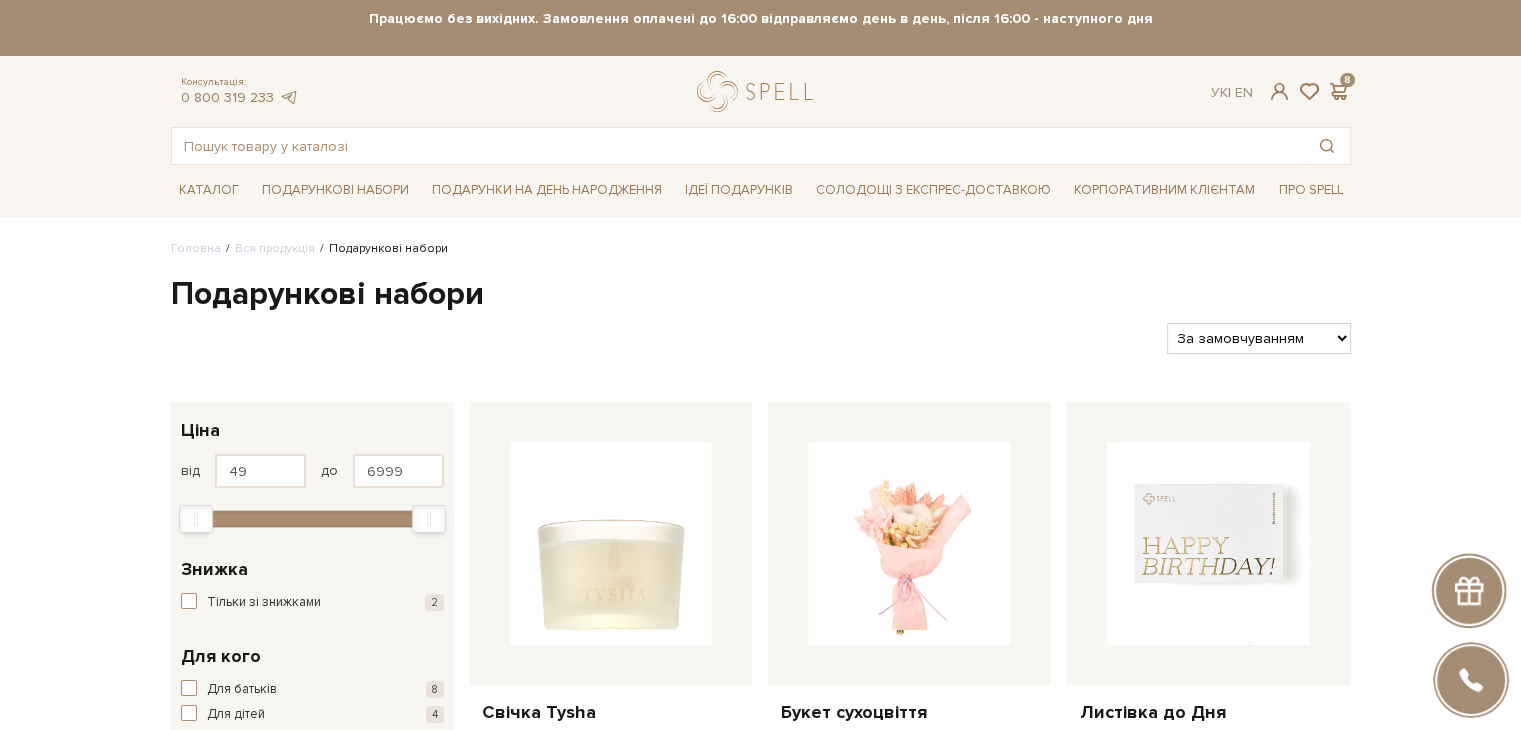 select on "https://spellchocolate.com/our-productions/podarunkovi-box/?sort=p.price&order=ASC" 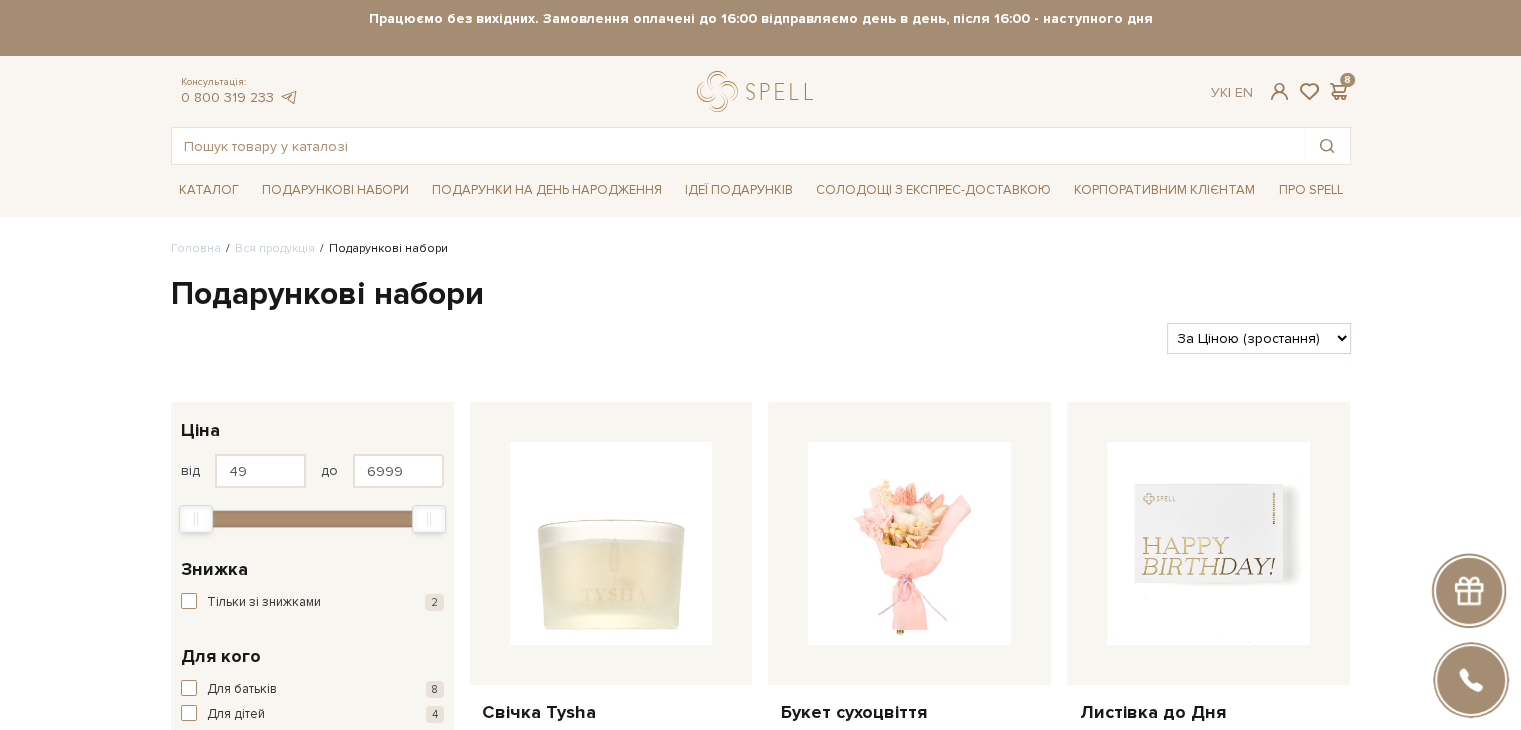 click on "За замовчуванням
За Ціною (зростання)
За Ціною (зменшення)
Новинки
За популярністю" at bounding box center (1258, 338) 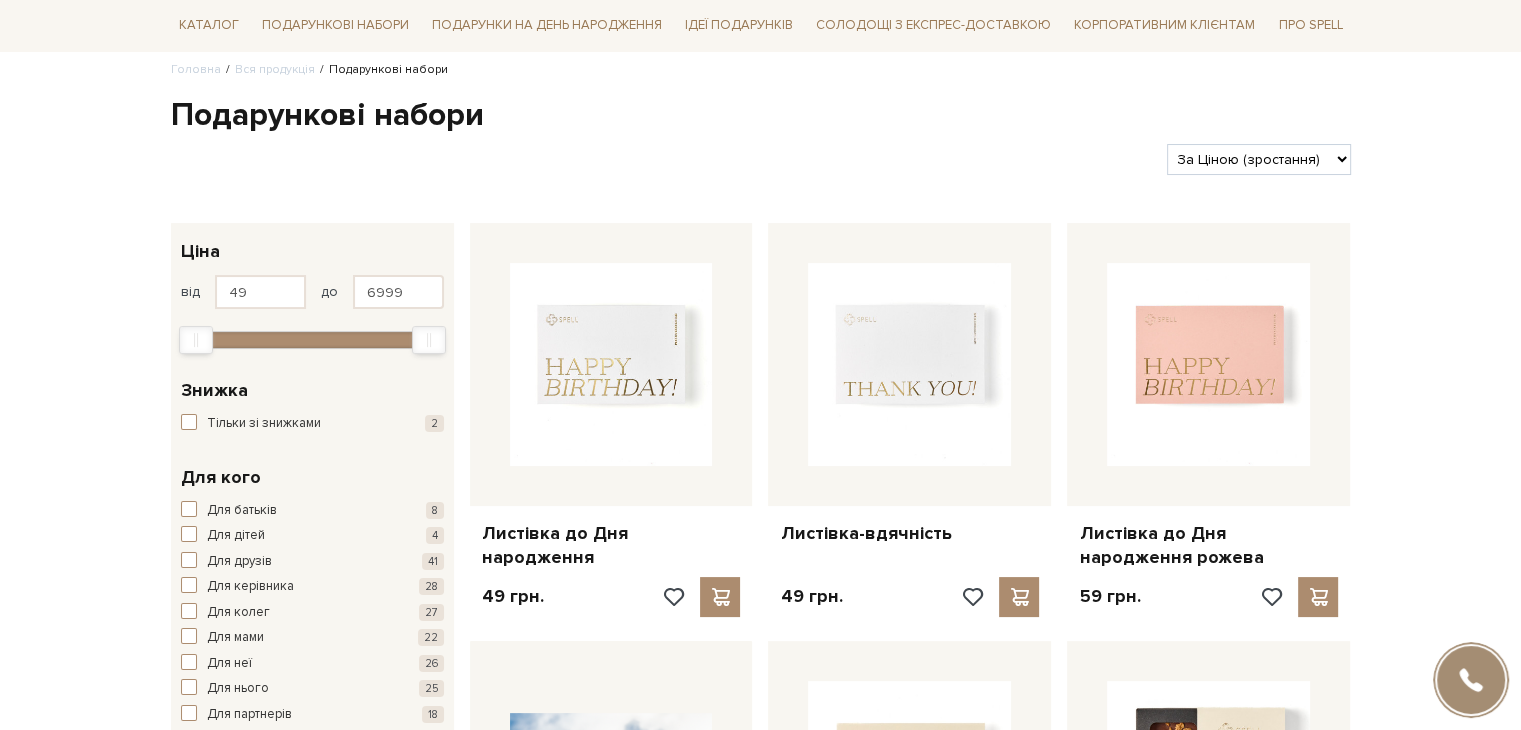 scroll, scrollTop: 0, scrollLeft: 0, axis: both 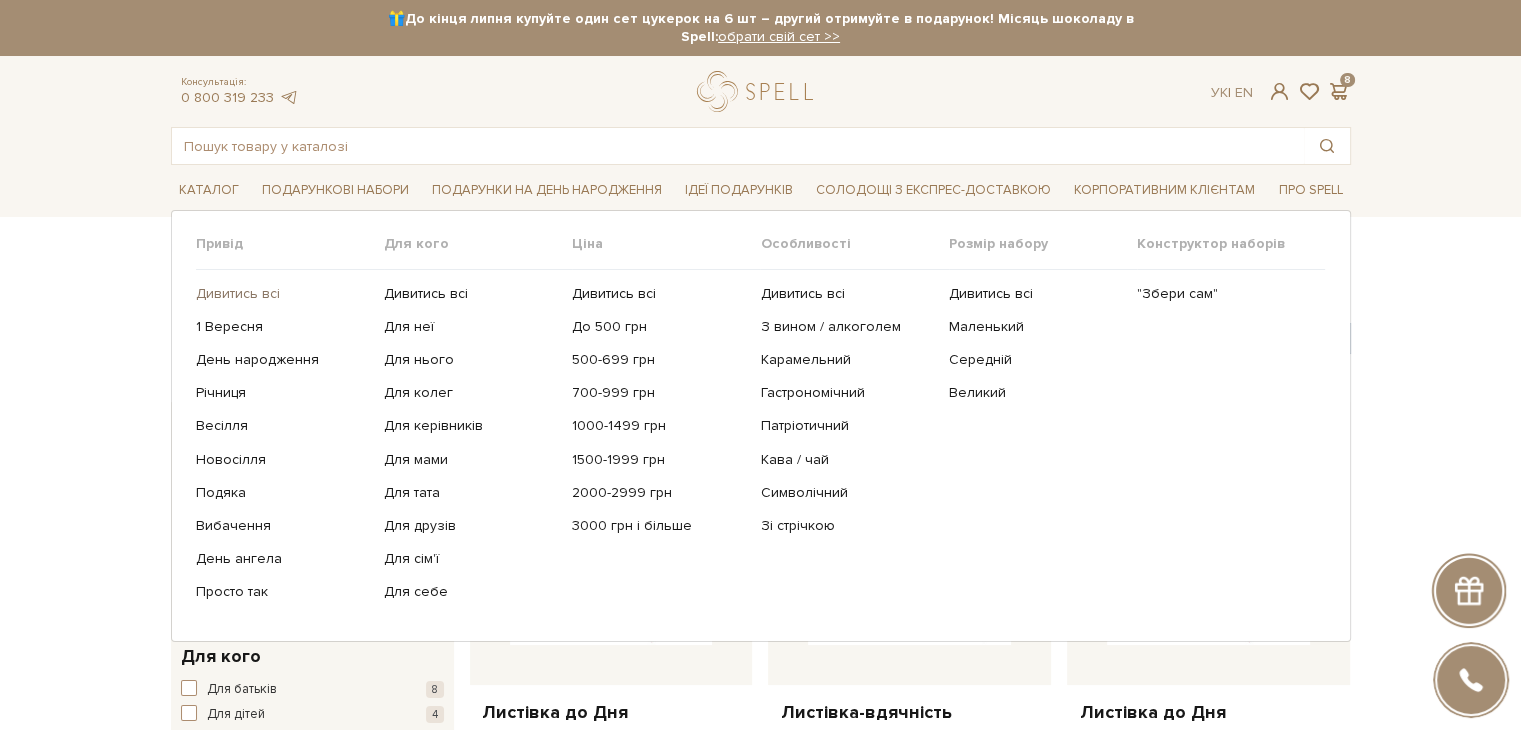 click on "Дивитись всі" at bounding box center [282, 294] 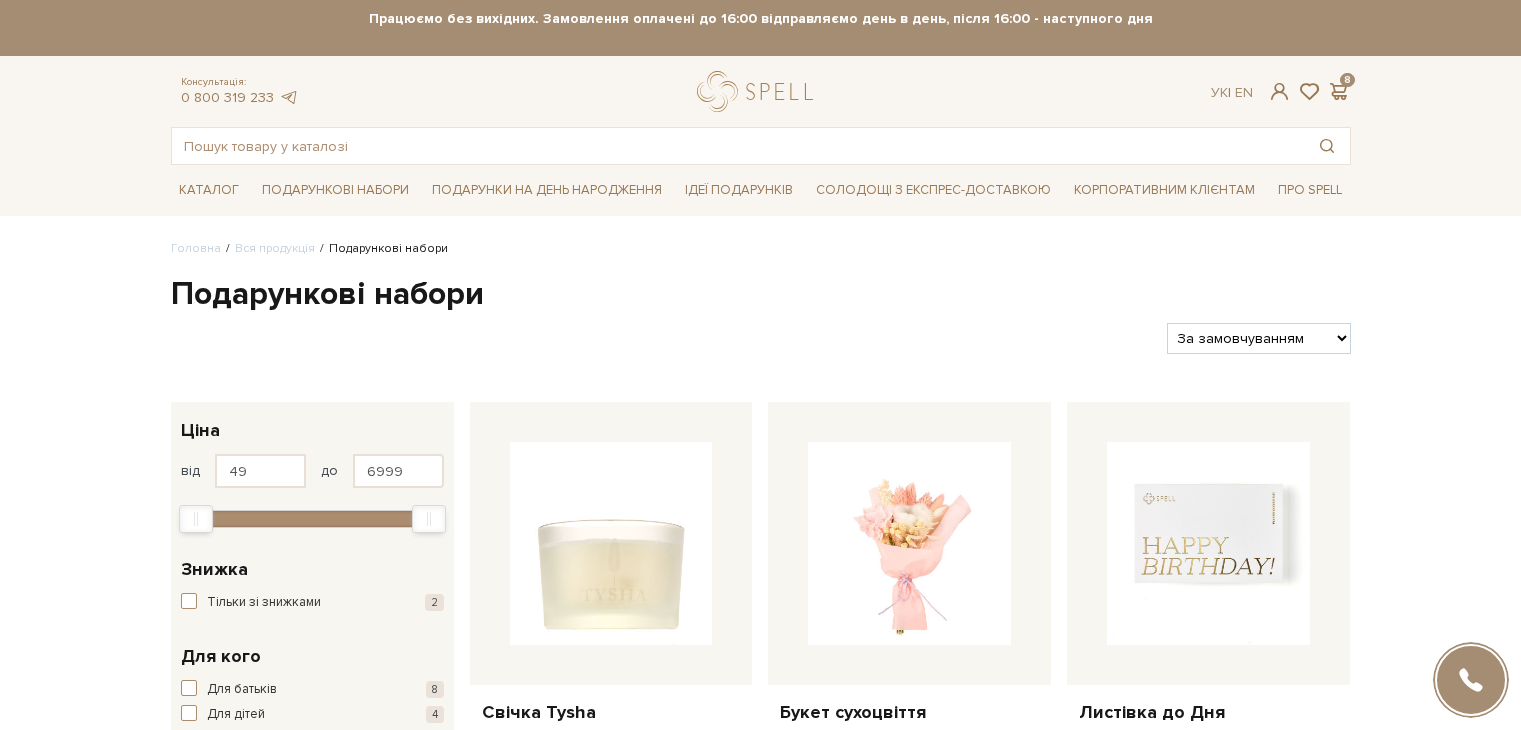 scroll, scrollTop: 0, scrollLeft: 0, axis: both 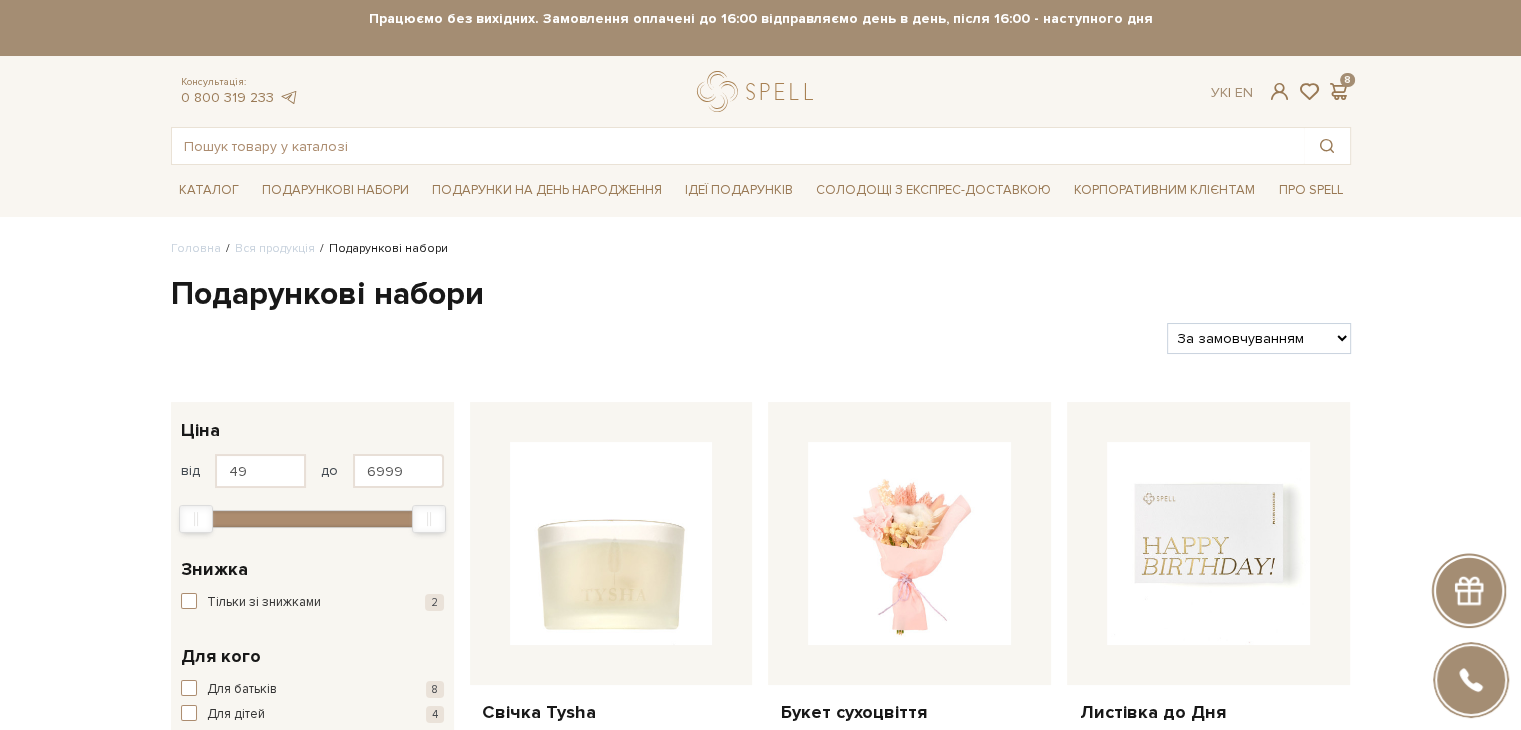 click on "За замовчуванням
За Ціною (зростання)
За Ціною (зменшення)
Новинки
За популярністю" at bounding box center (1258, 338) 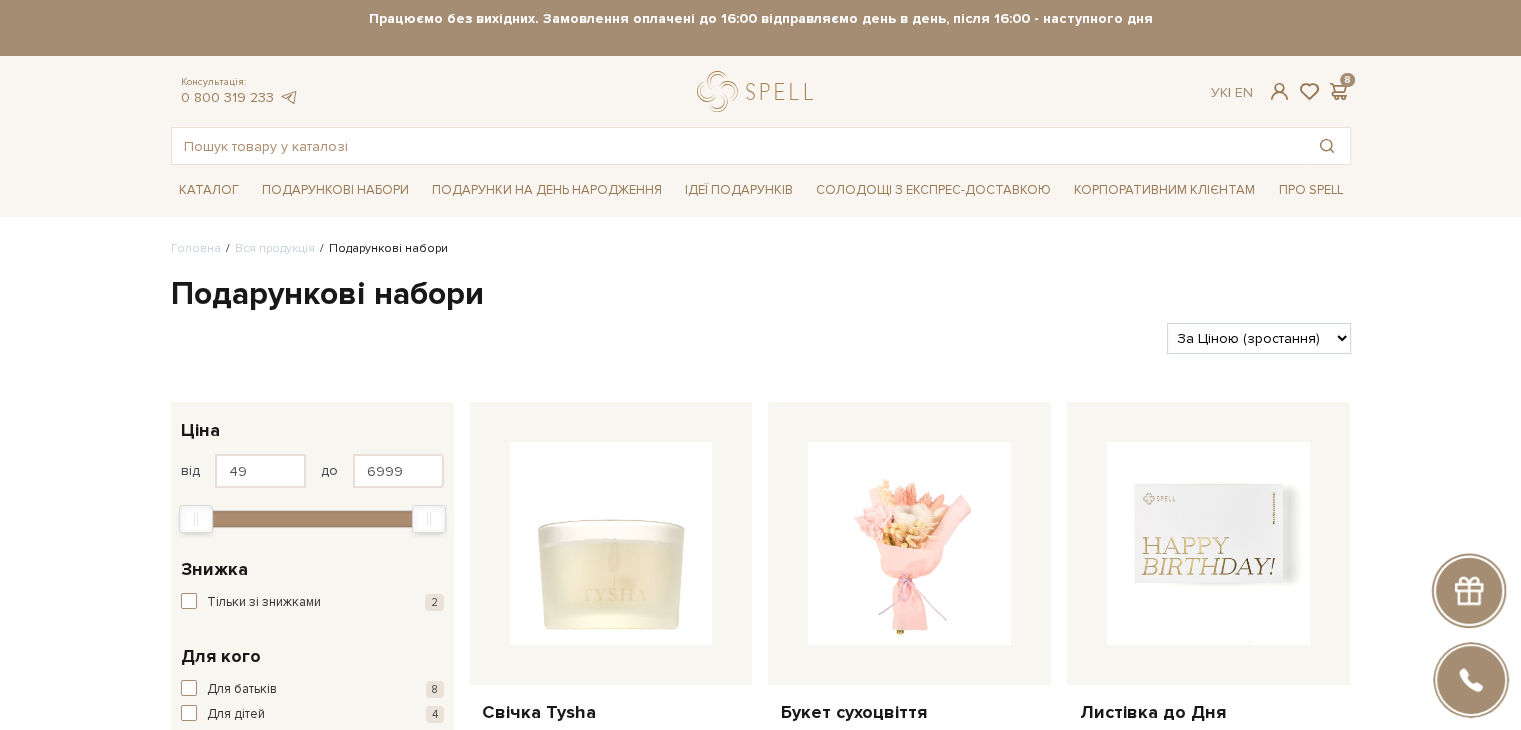 click on "За замовчуванням
За Ціною (зростання)
За Ціною (зменшення)
Новинки
За популярністю" at bounding box center [1258, 338] 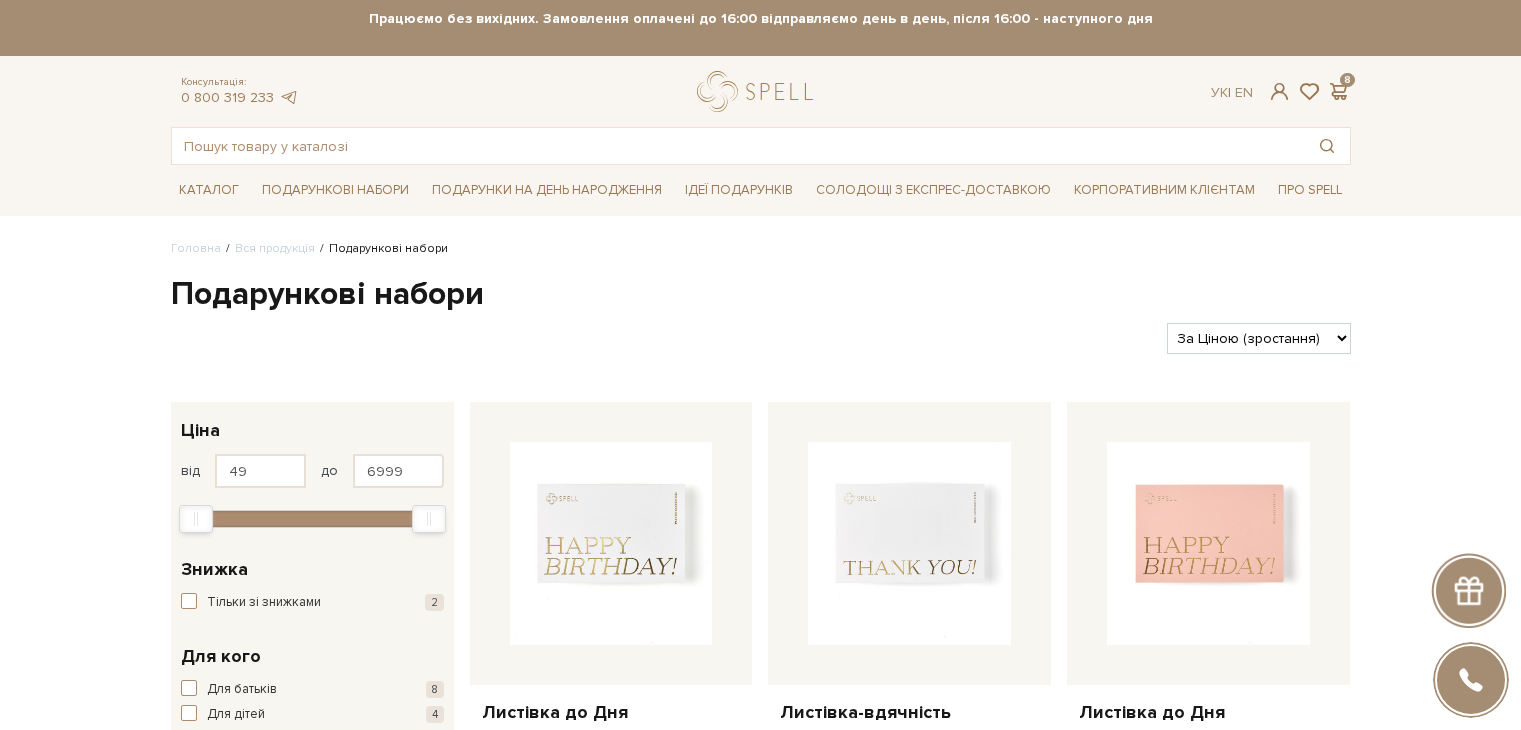 scroll, scrollTop: 0, scrollLeft: 0, axis: both 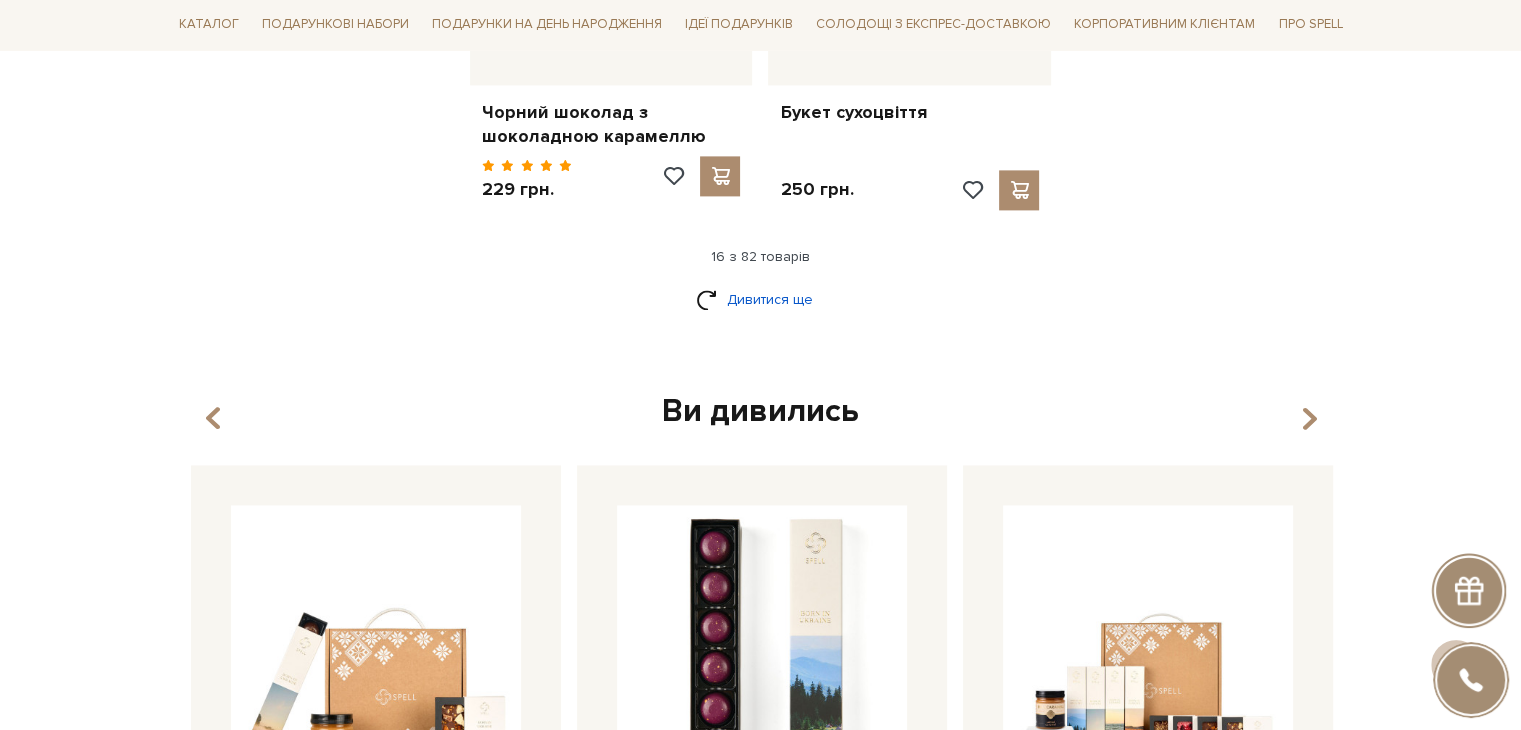 click on "Дивитися ще" at bounding box center [761, 299] 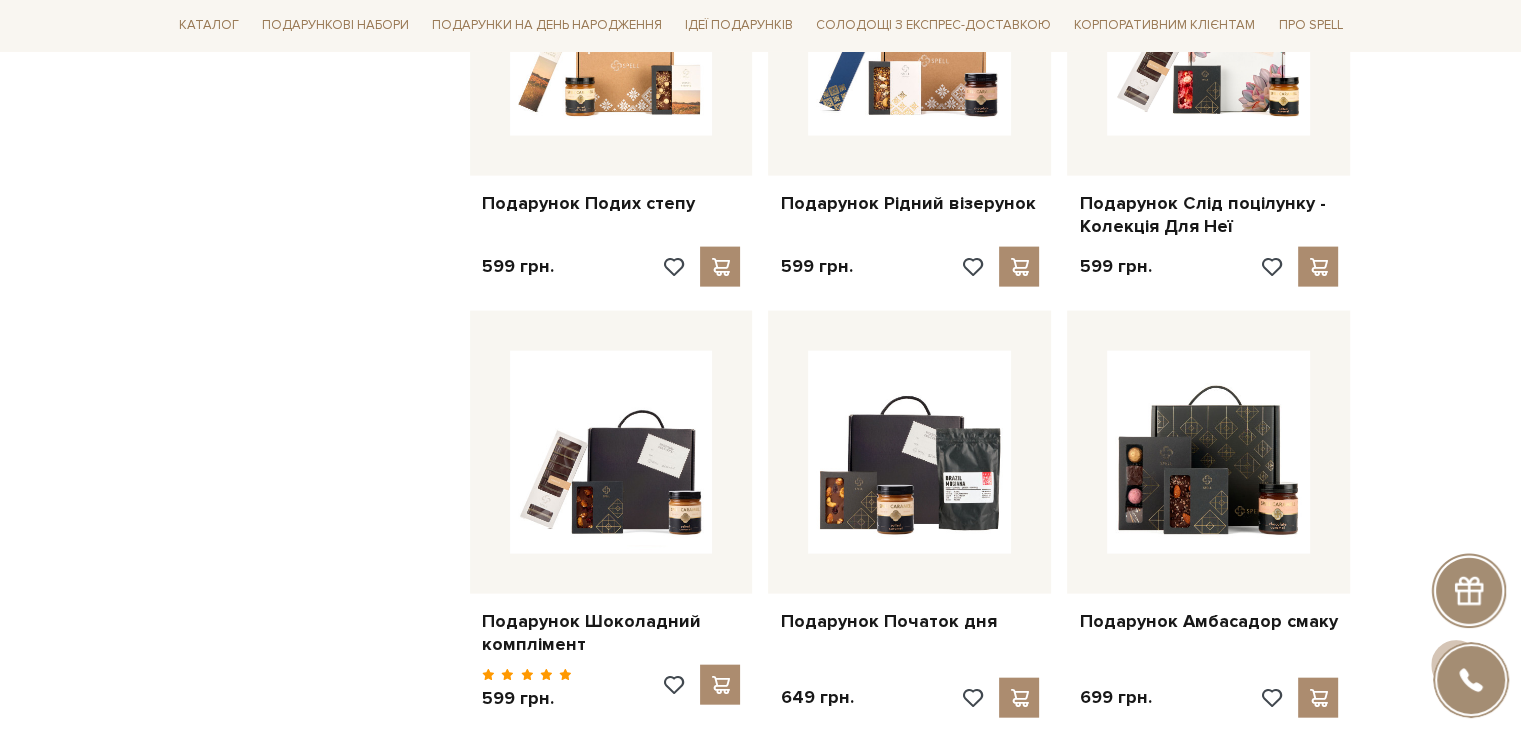 scroll, scrollTop: 4400, scrollLeft: 0, axis: vertical 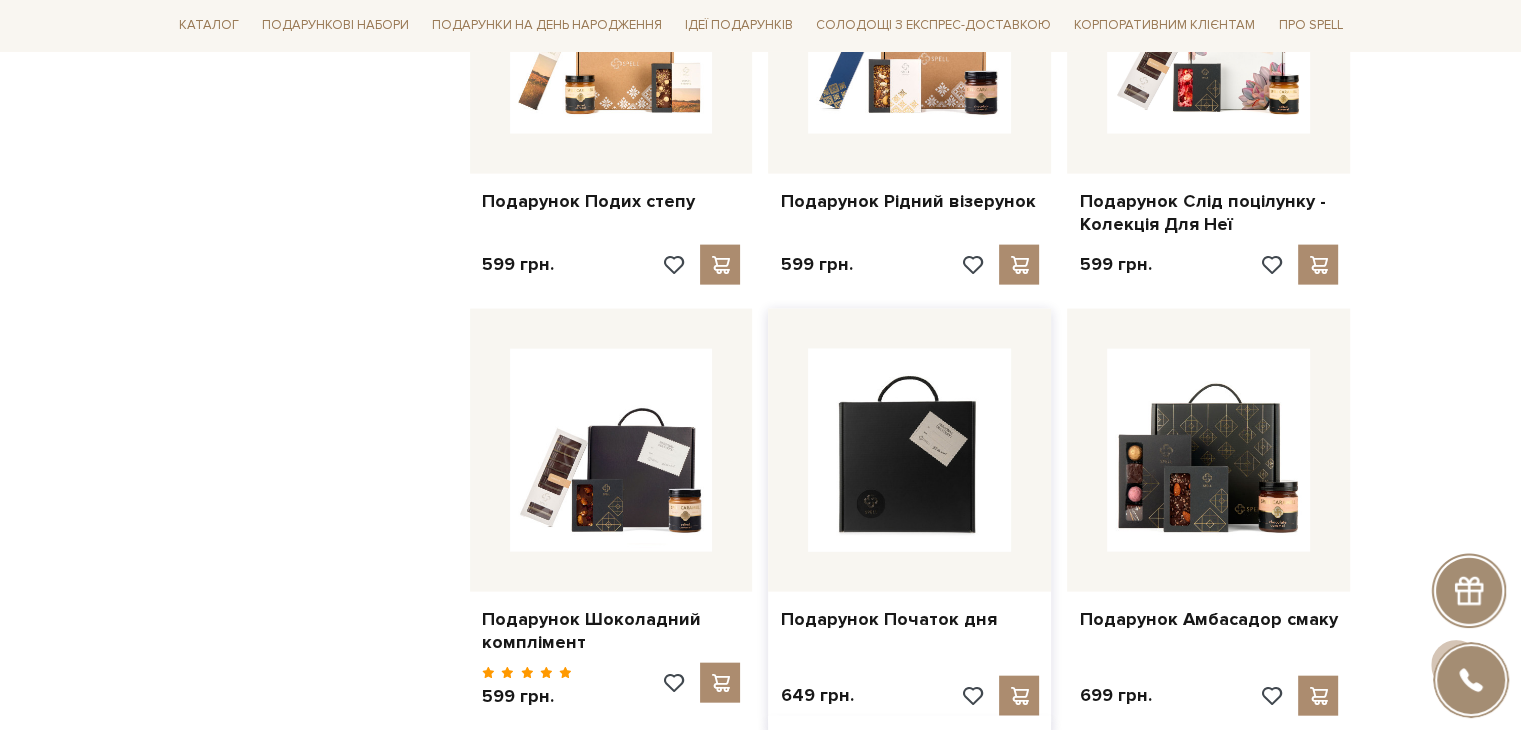 click at bounding box center (909, 450) 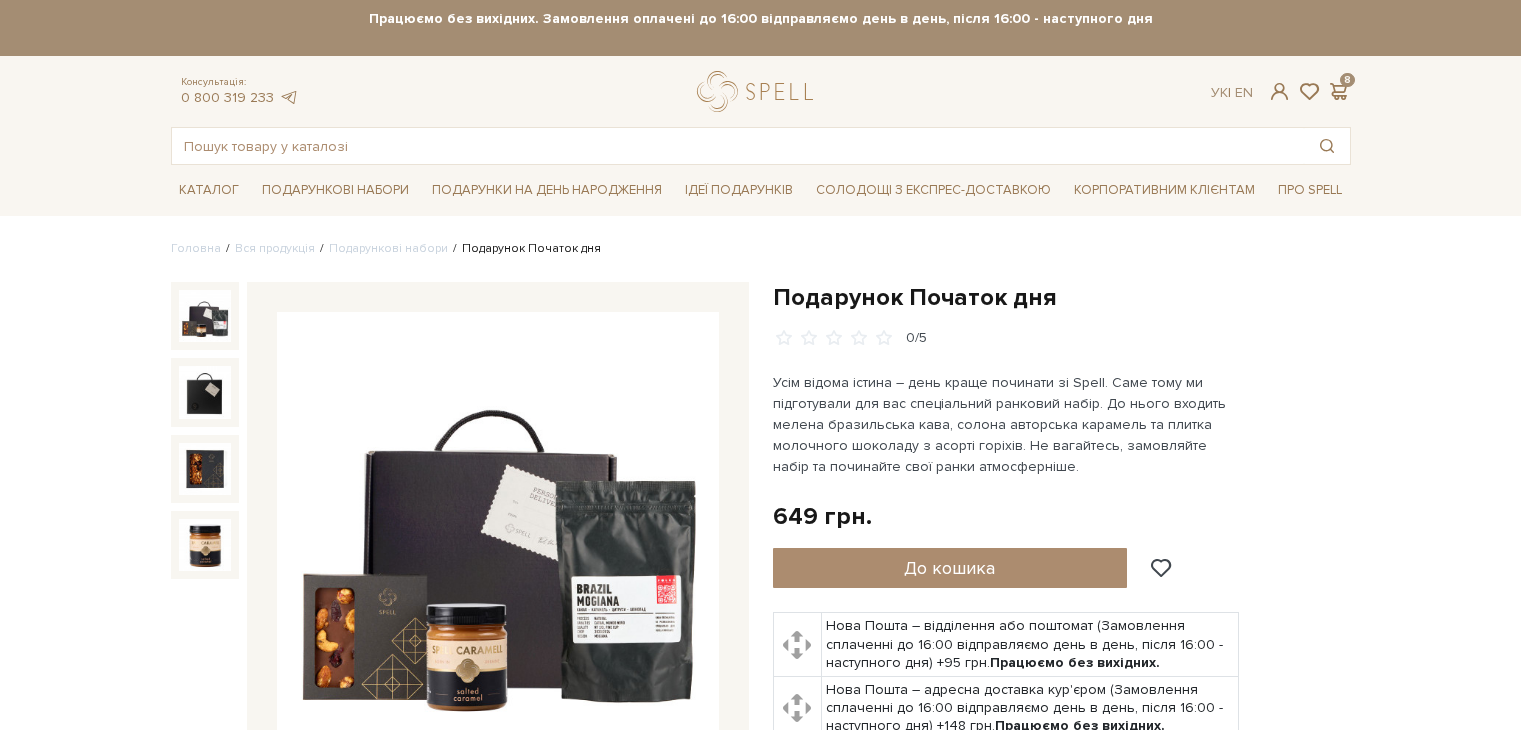 scroll, scrollTop: 0, scrollLeft: 0, axis: both 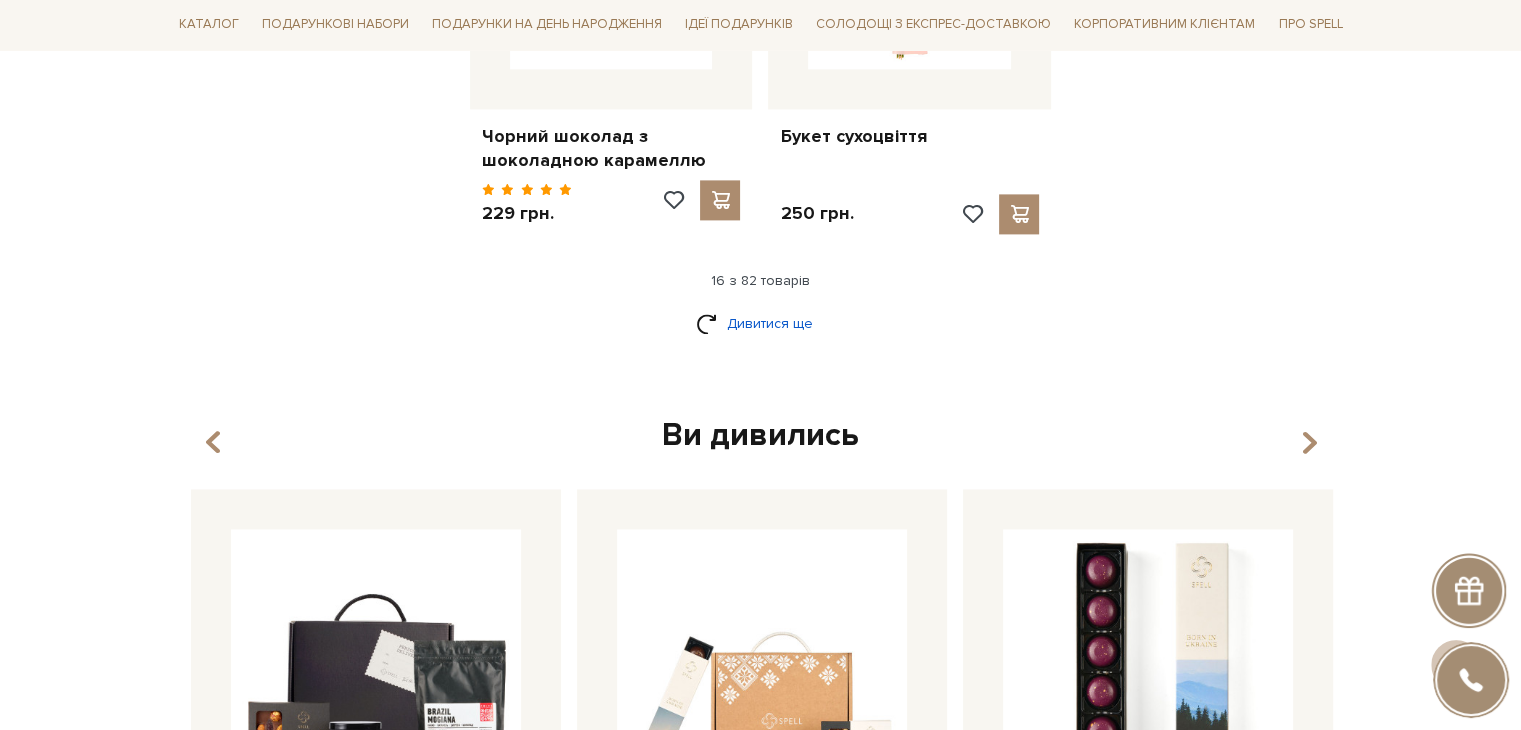 click on "Дивитися ще" at bounding box center [761, 323] 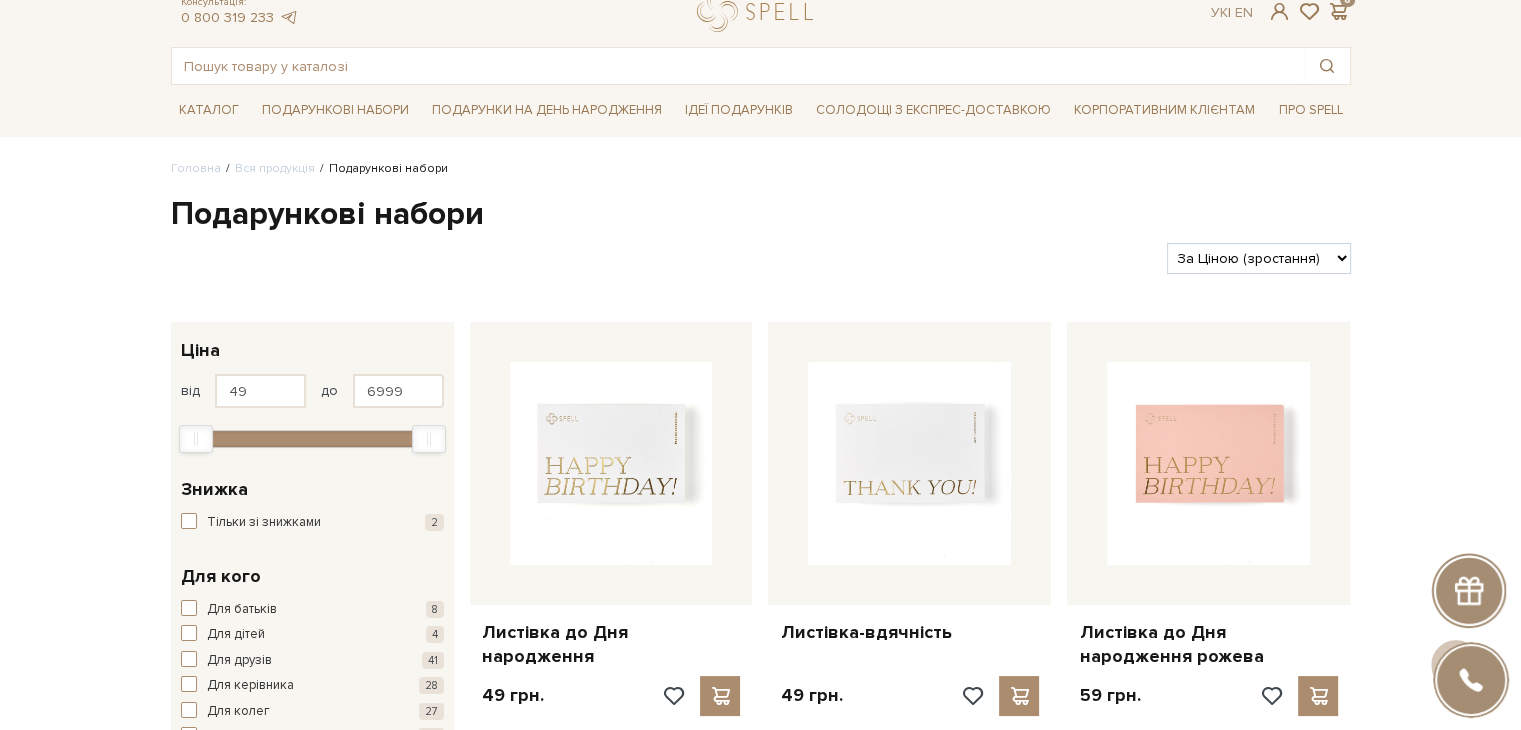 scroll, scrollTop: 0, scrollLeft: 0, axis: both 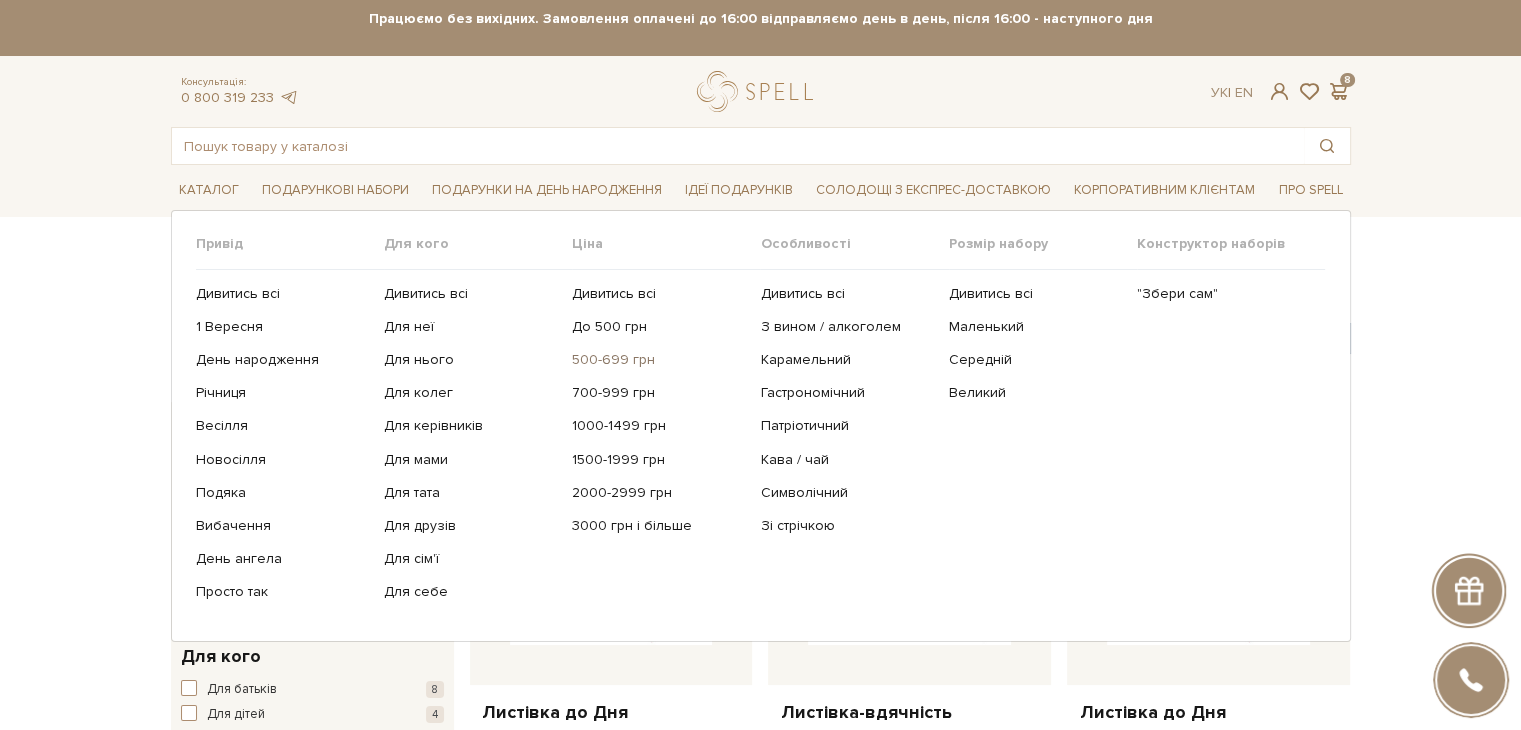 click on "500-699 грн" at bounding box center [658, 360] 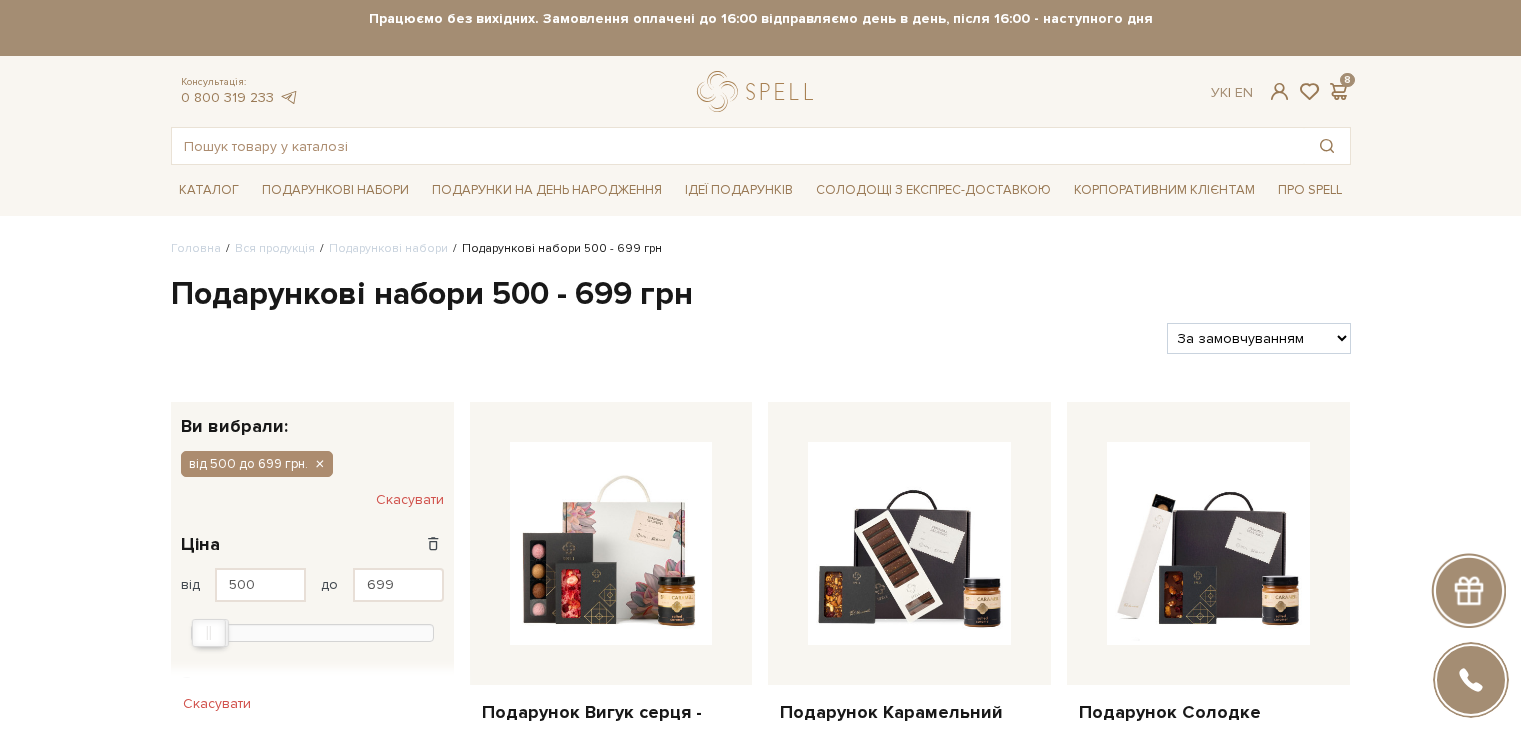 scroll, scrollTop: 0, scrollLeft: 0, axis: both 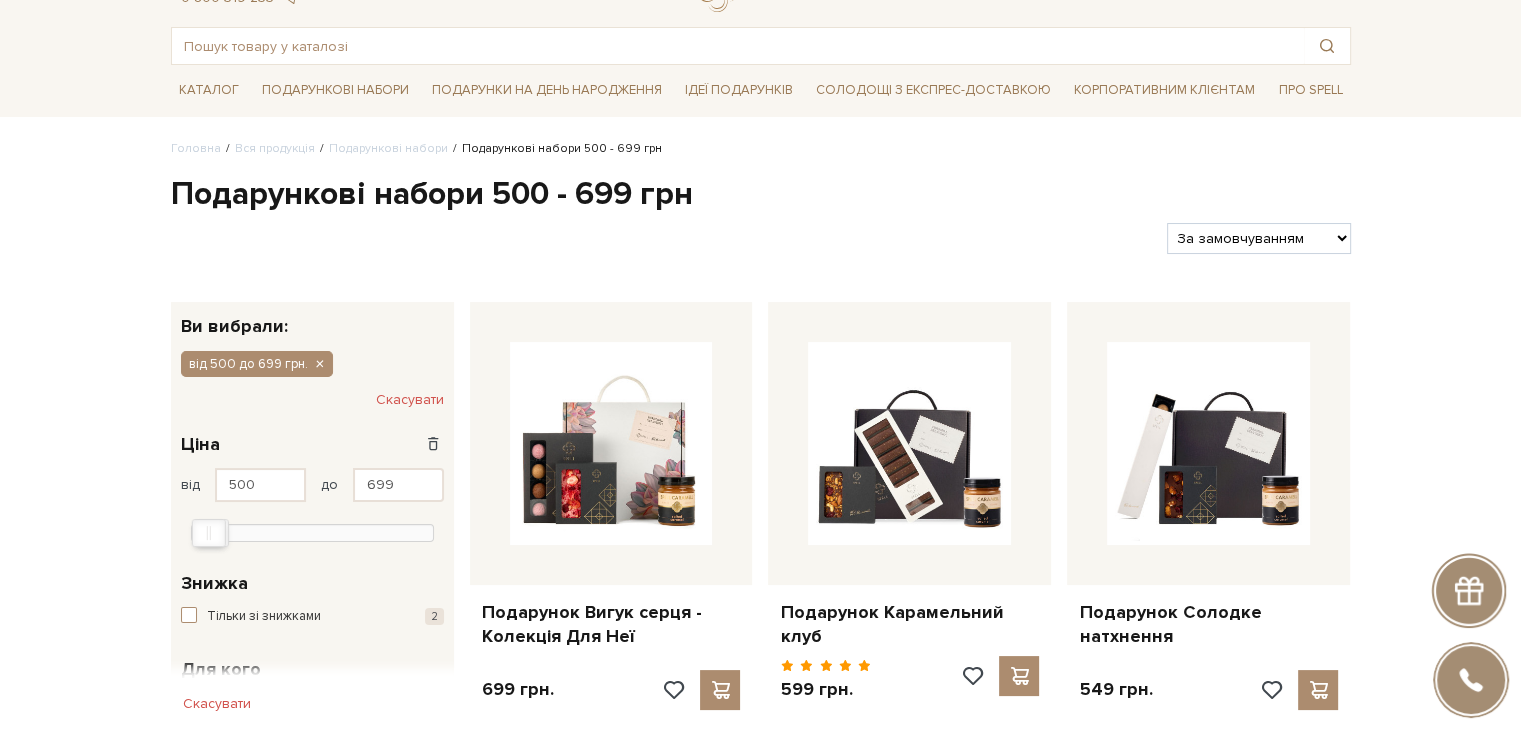 click on "За замовчуванням
За Ціною (зростання)
За Ціною (зменшення)
Новинки
За популярністю" at bounding box center (1258, 238) 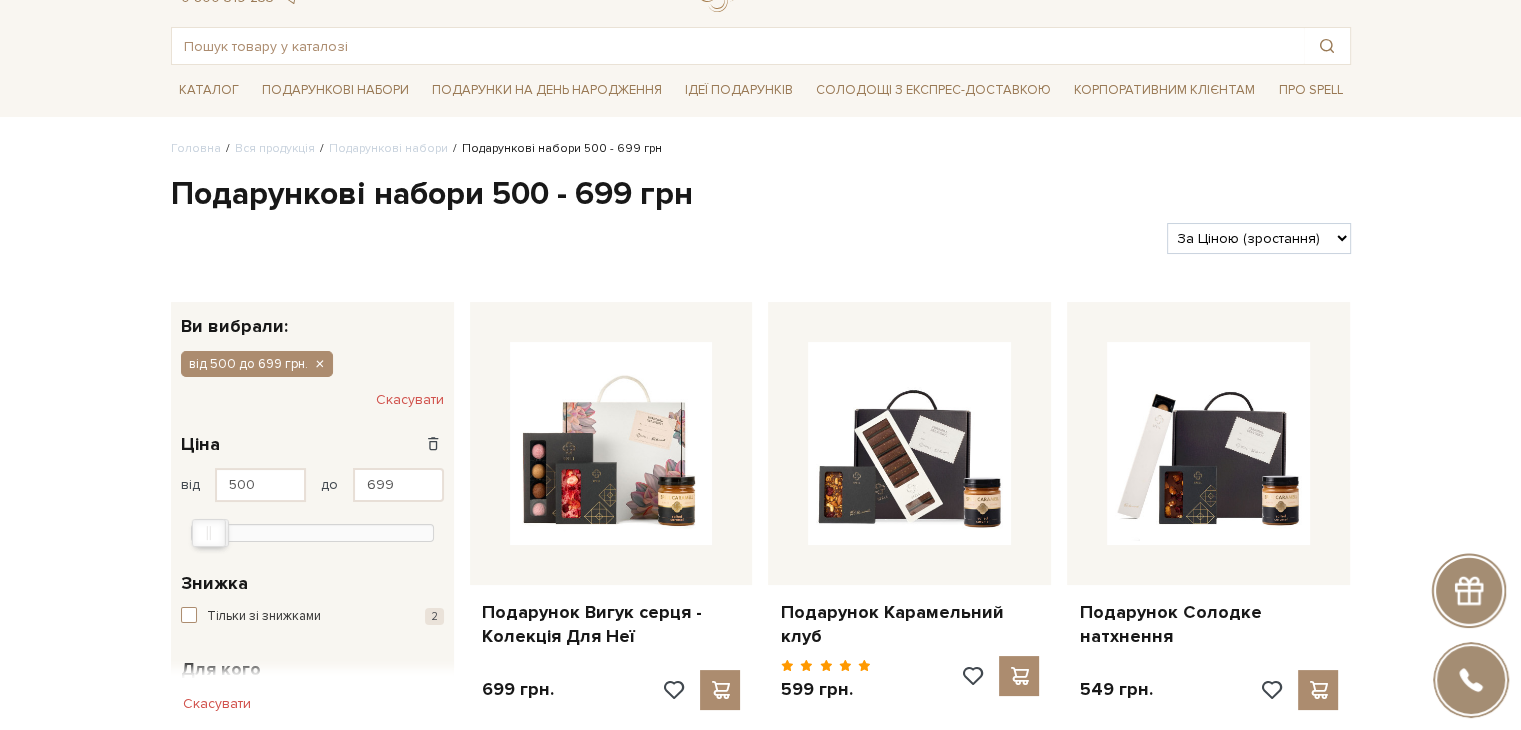 click on "За замовчуванням
За Ціною (зростання)
За Ціною (зменшення)
Новинки
За популярністю" at bounding box center [1258, 238] 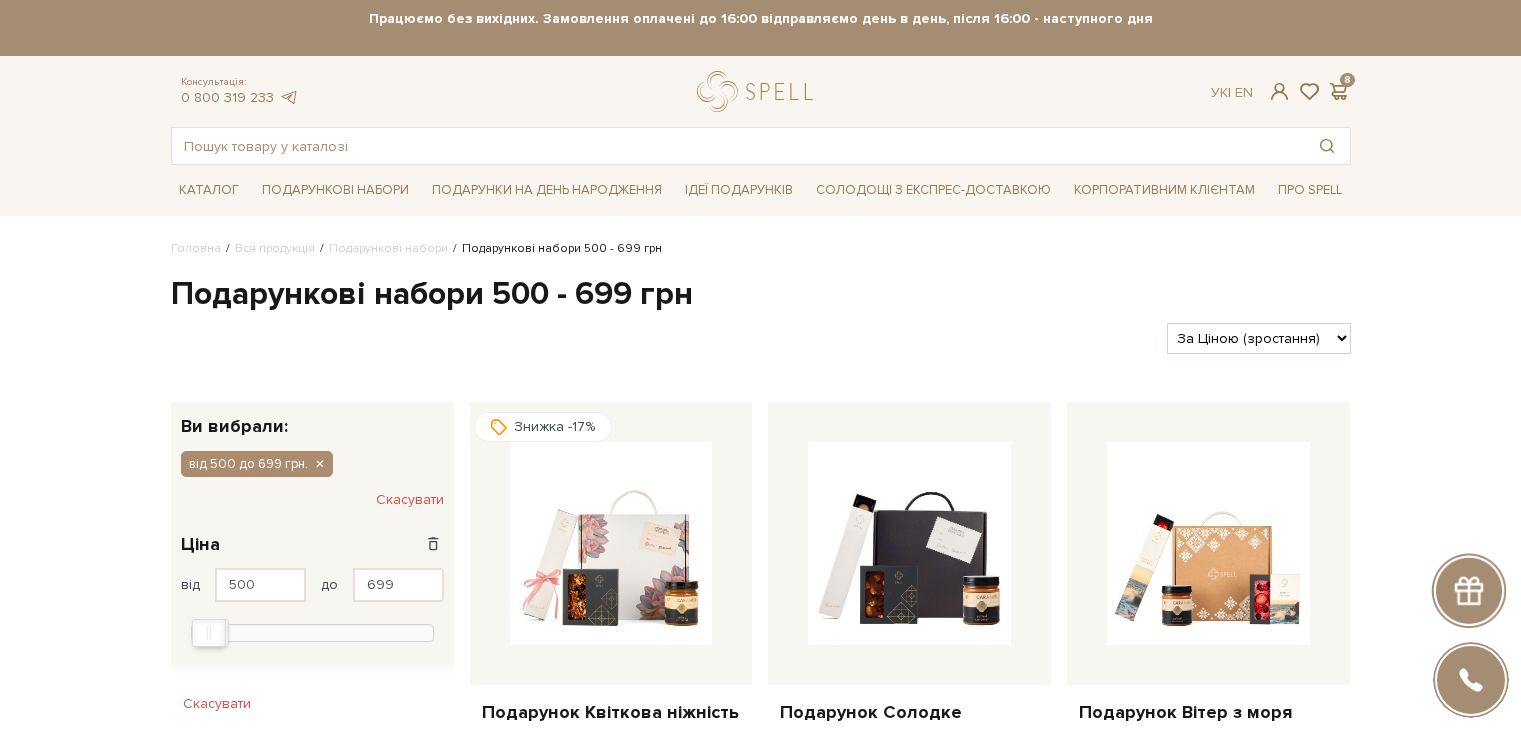 scroll, scrollTop: 116, scrollLeft: 0, axis: vertical 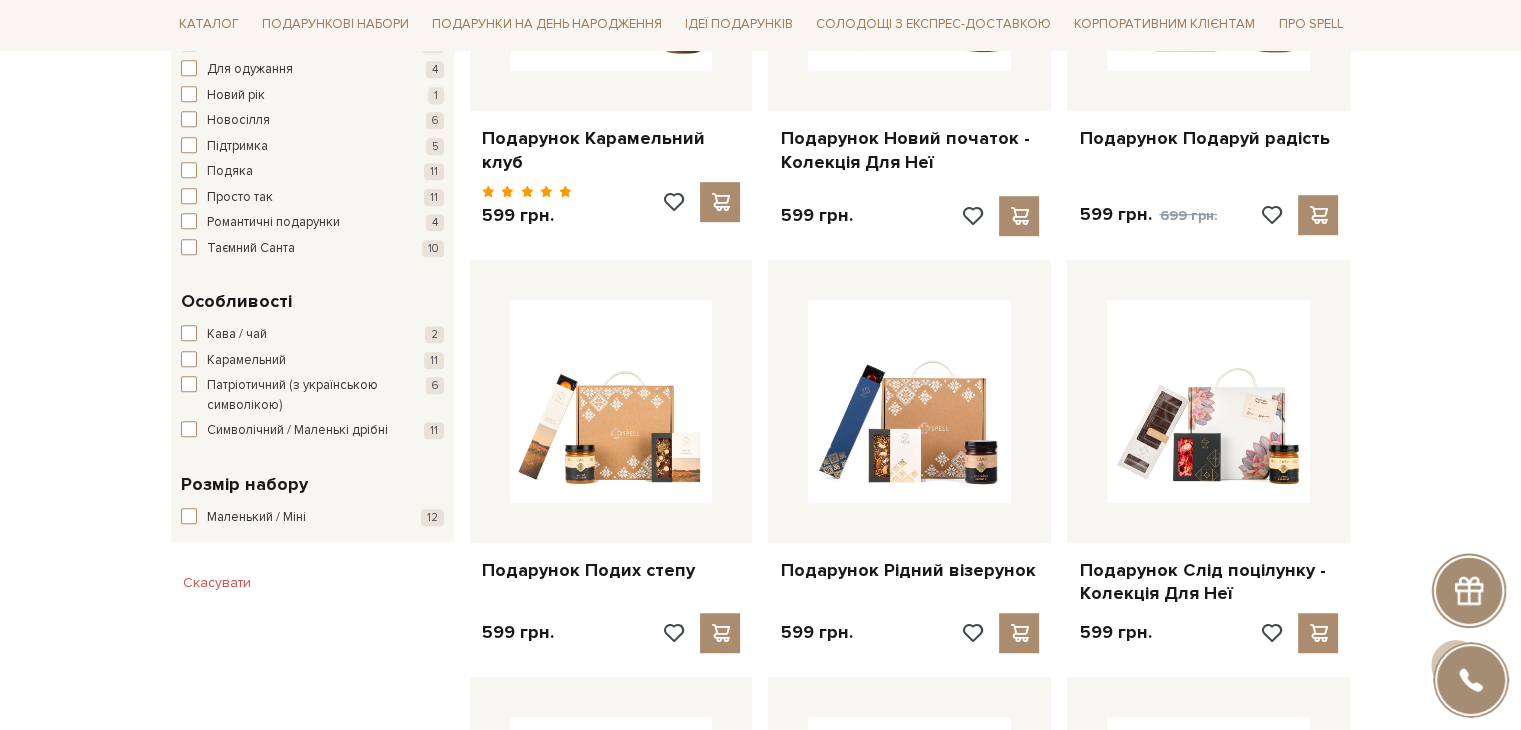drag, startPoint x: 1363, startPoint y: 8, endPoint x: 1451, endPoint y: 139, distance: 157.81319 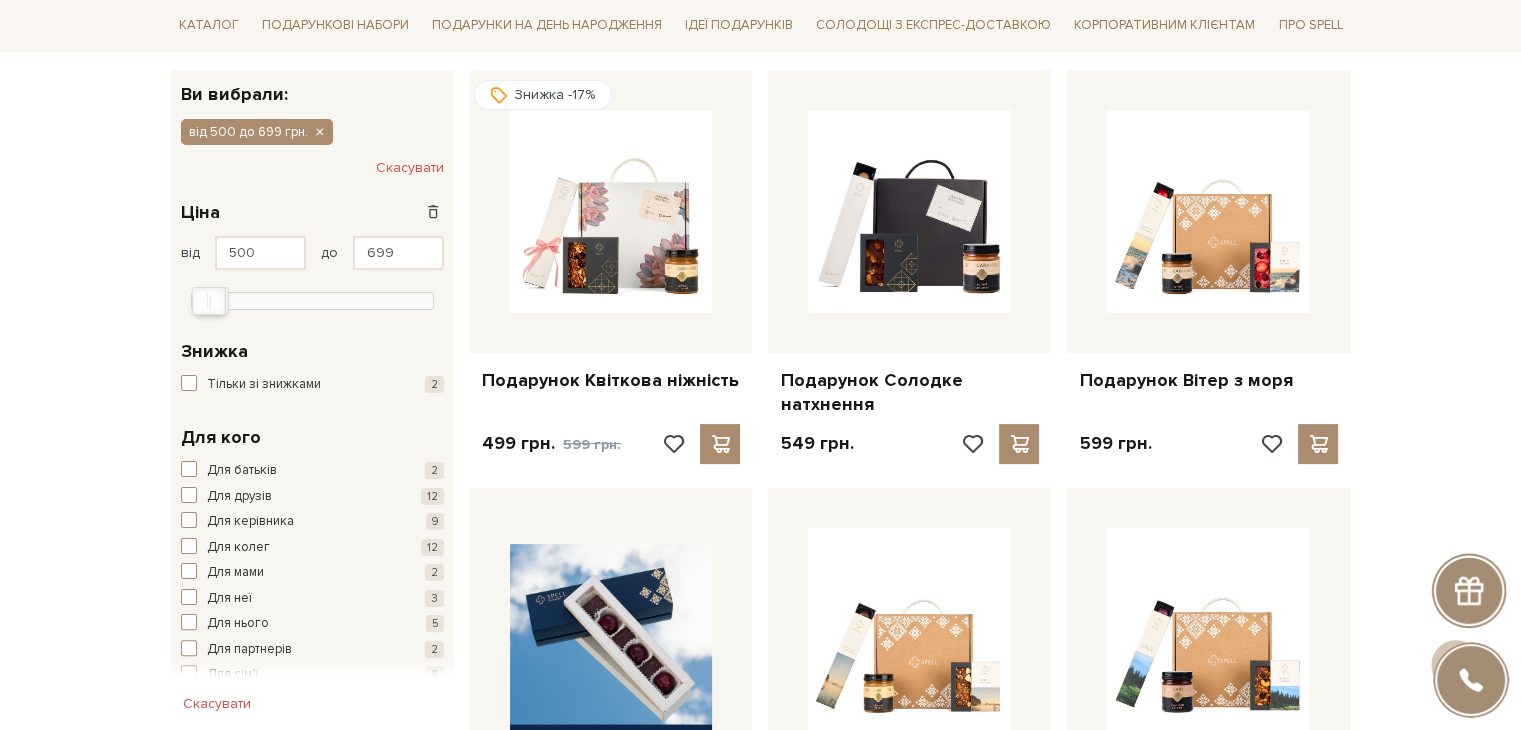 scroll, scrollTop: 100, scrollLeft: 0, axis: vertical 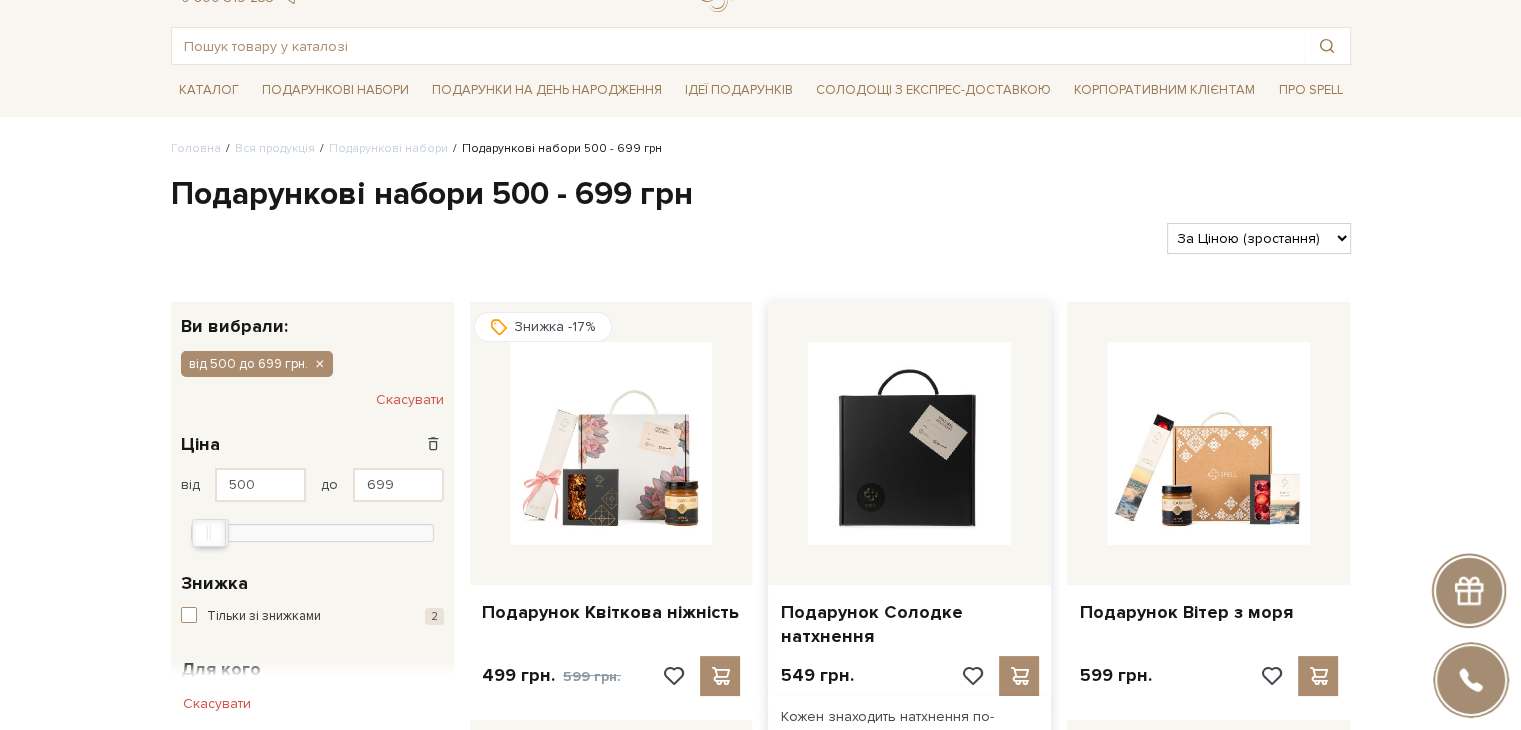 click at bounding box center [909, 443] 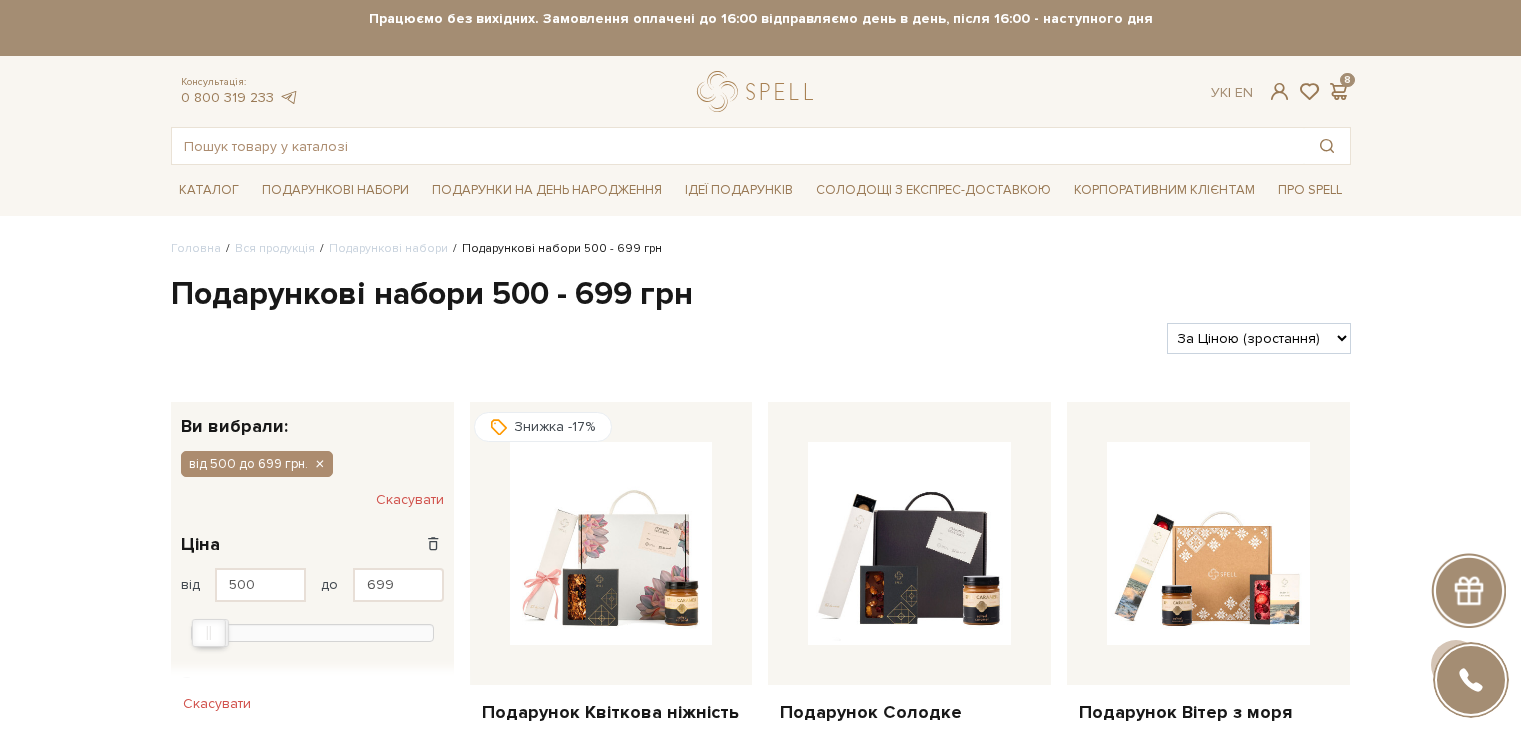 scroll, scrollTop: 100, scrollLeft: 0, axis: vertical 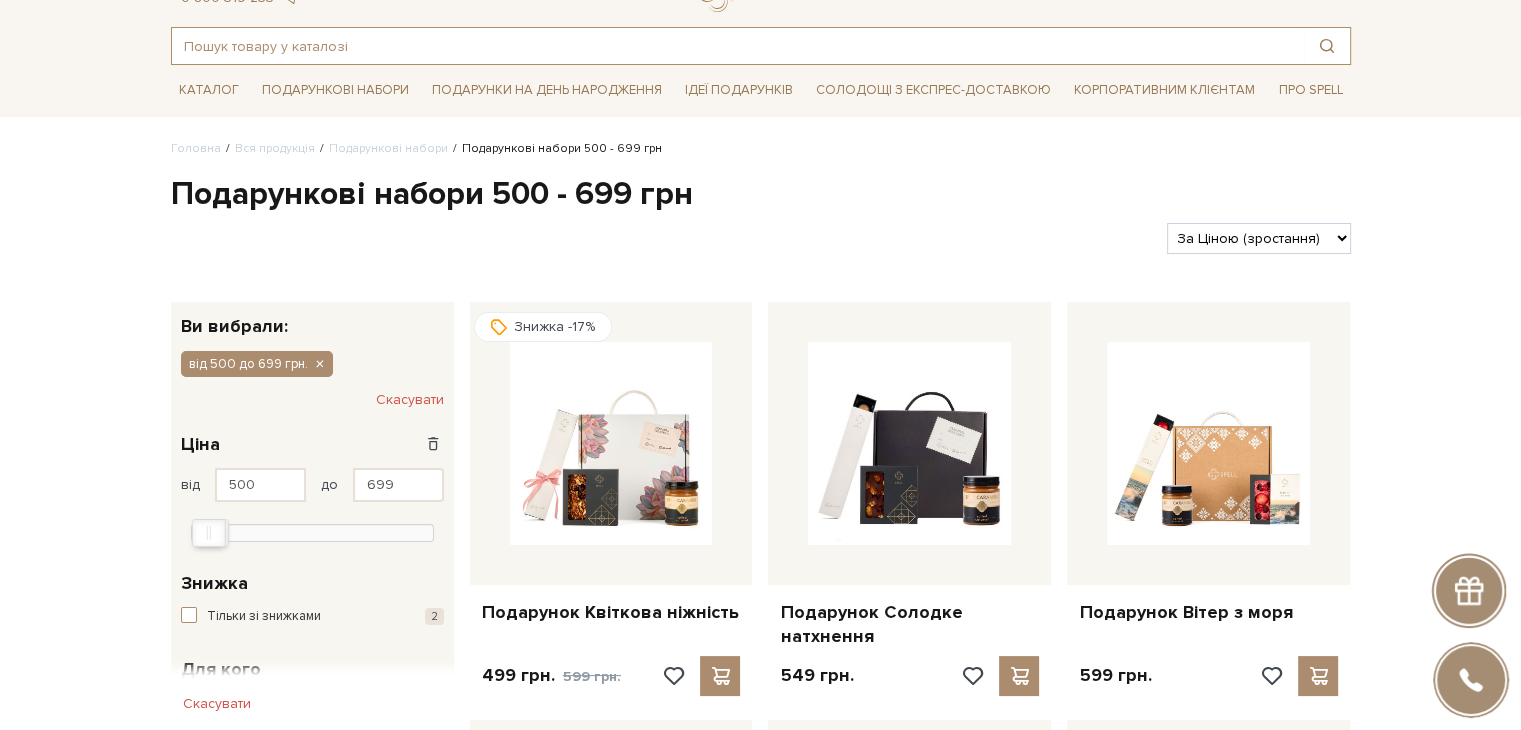 click at bounding box center [738, 46] 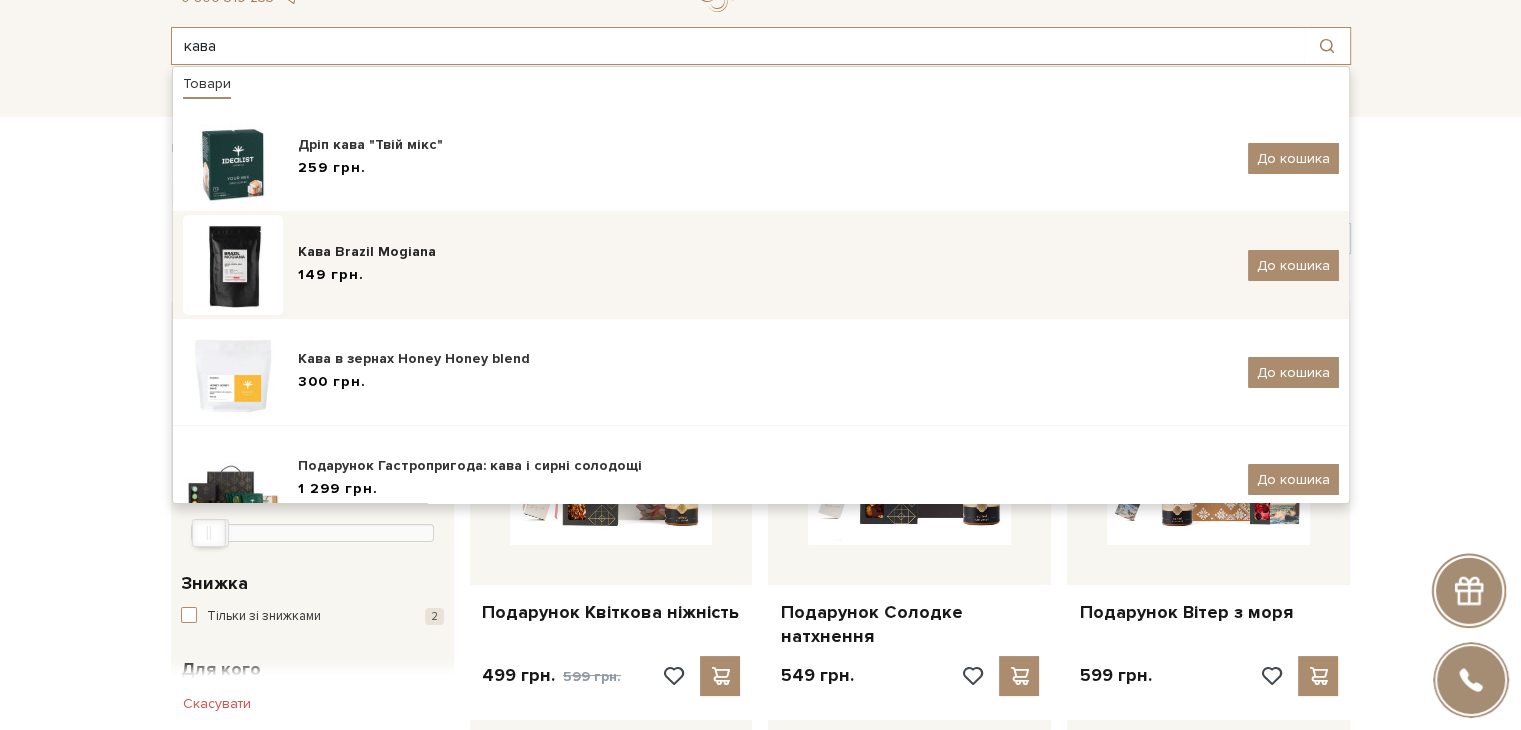 type on "кава" 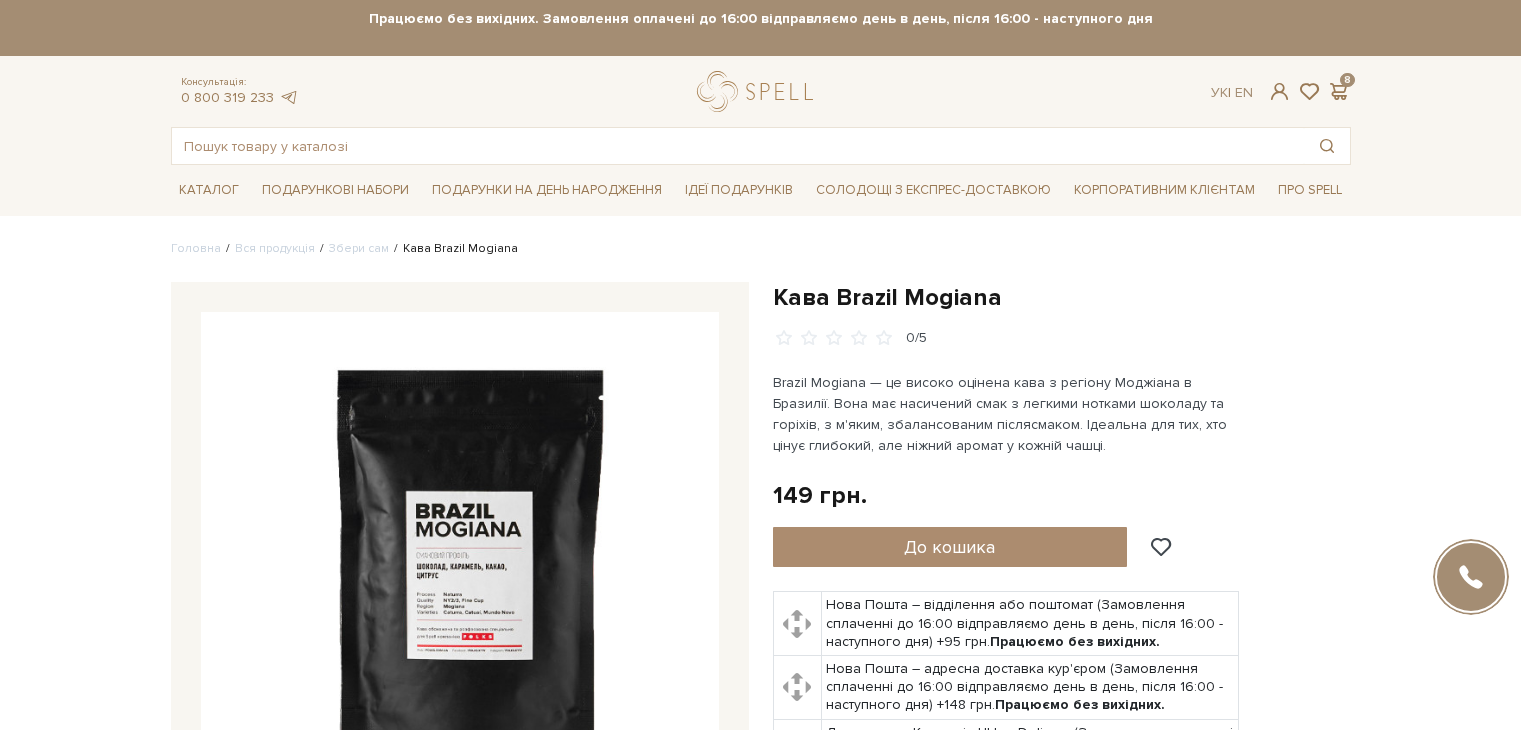scroll, scrollTop: 0, scrollLeft: 0, axis: both 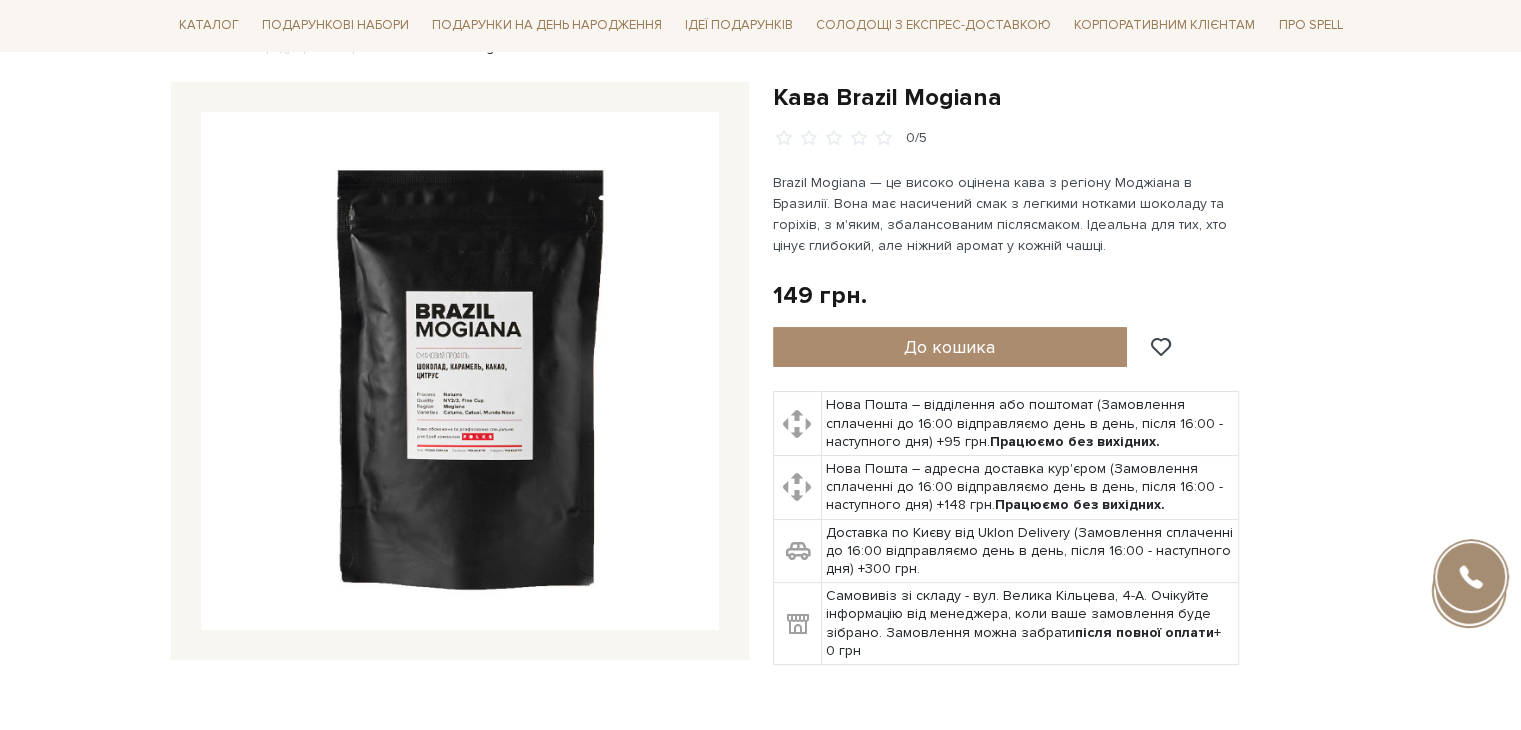 click at bounding box center (460, 371) 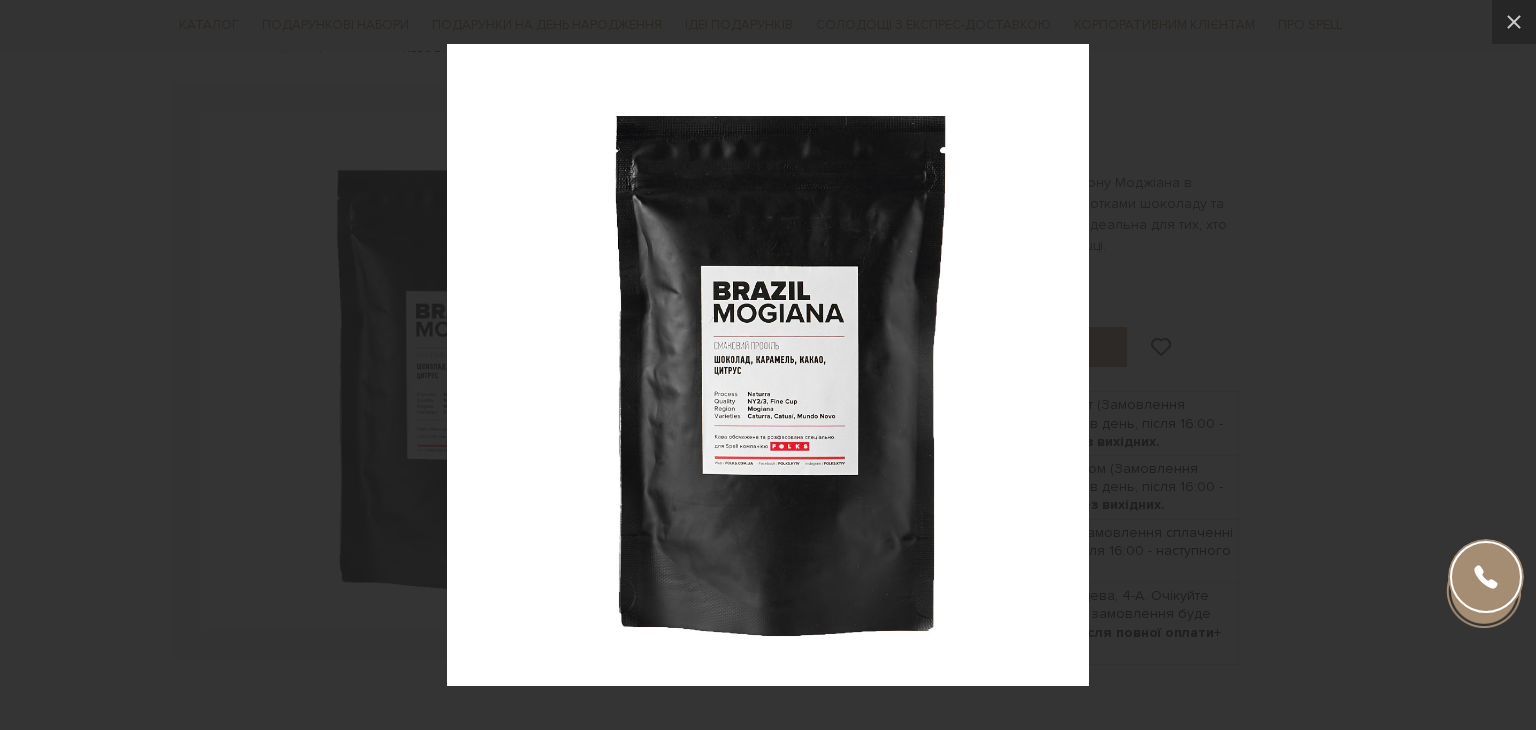click at bounding box center [768, 365] 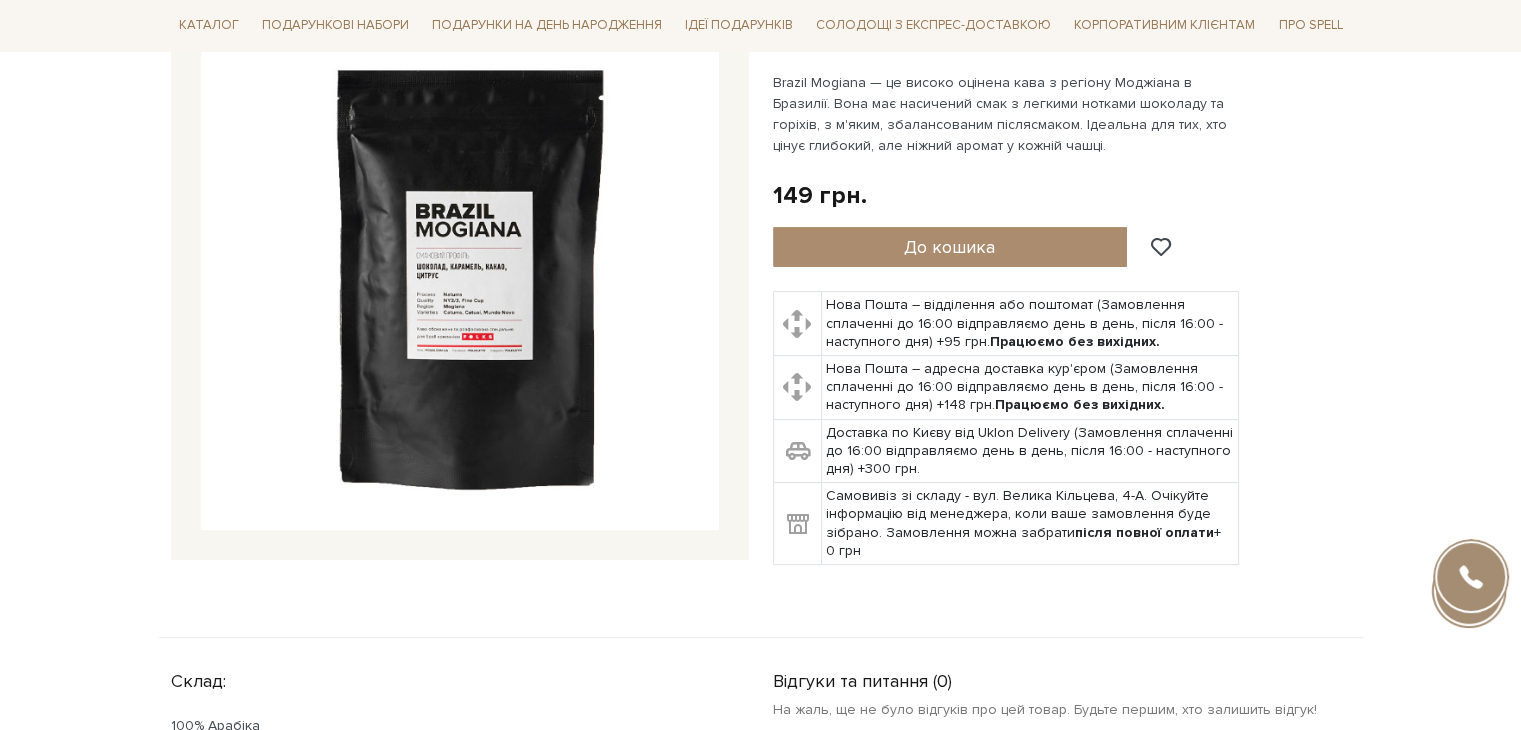 scroll, scrollTop: 100, scrollLeft: 0, axis: vertical 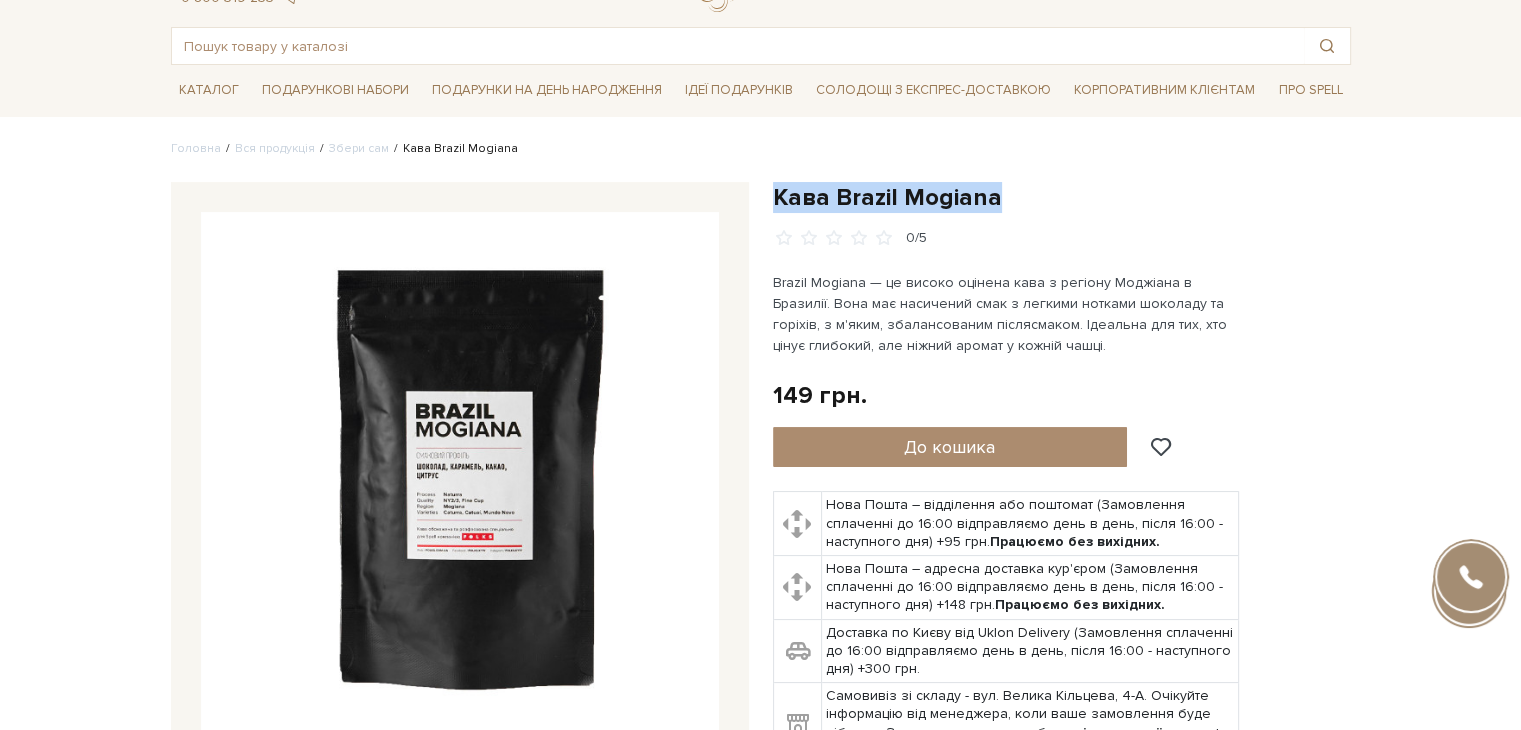 drag, startPoint x: 773, startPoint y: 193, endPoint x: 1000, endPoint y: 189, distance: 227.03523 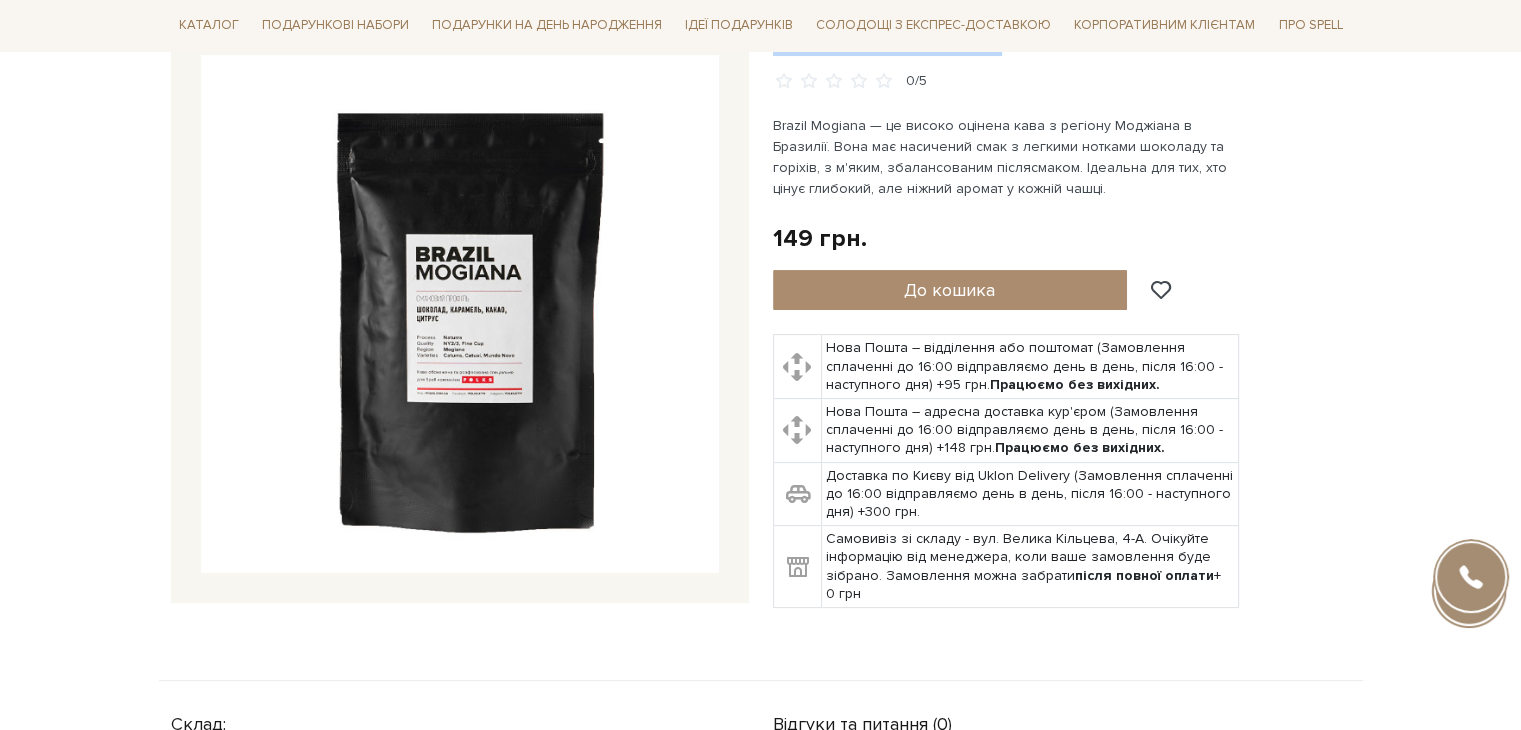 scroll, scrollTop: 0, scrollLeft: 0, axis: both 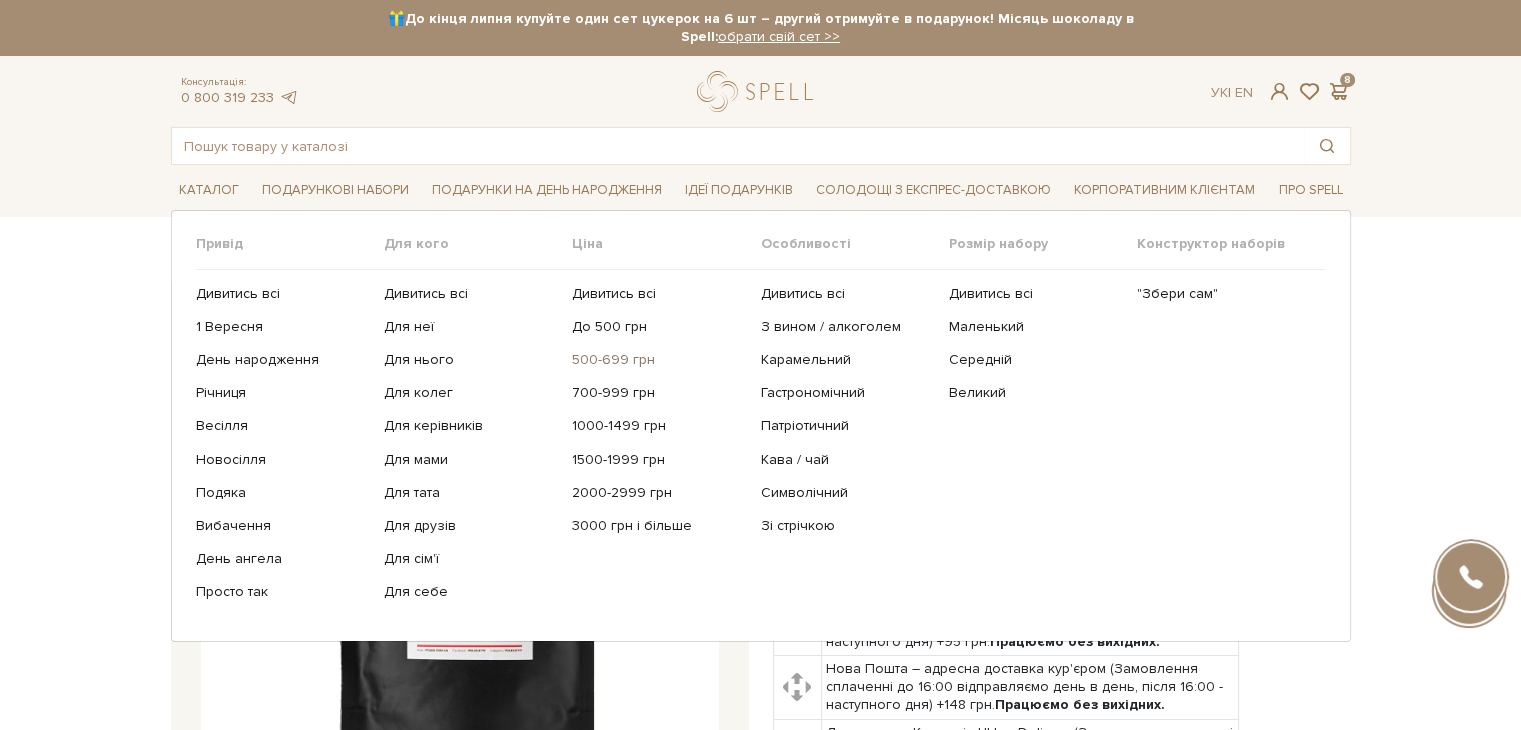 click on "500-699 грн" at bounding box center [658, 360] 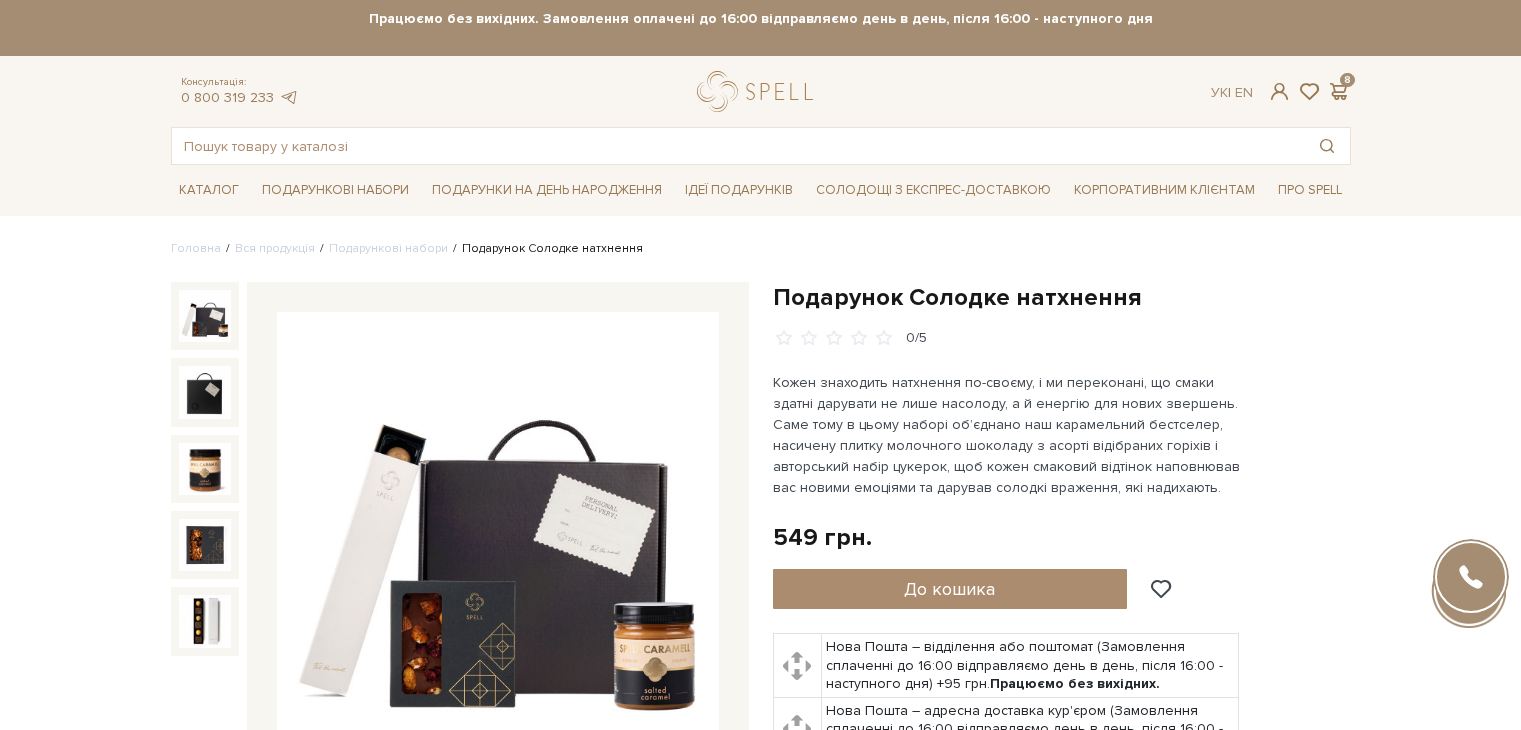 scroll, scrollTop: 0, scrollLeft: 0, axis: both 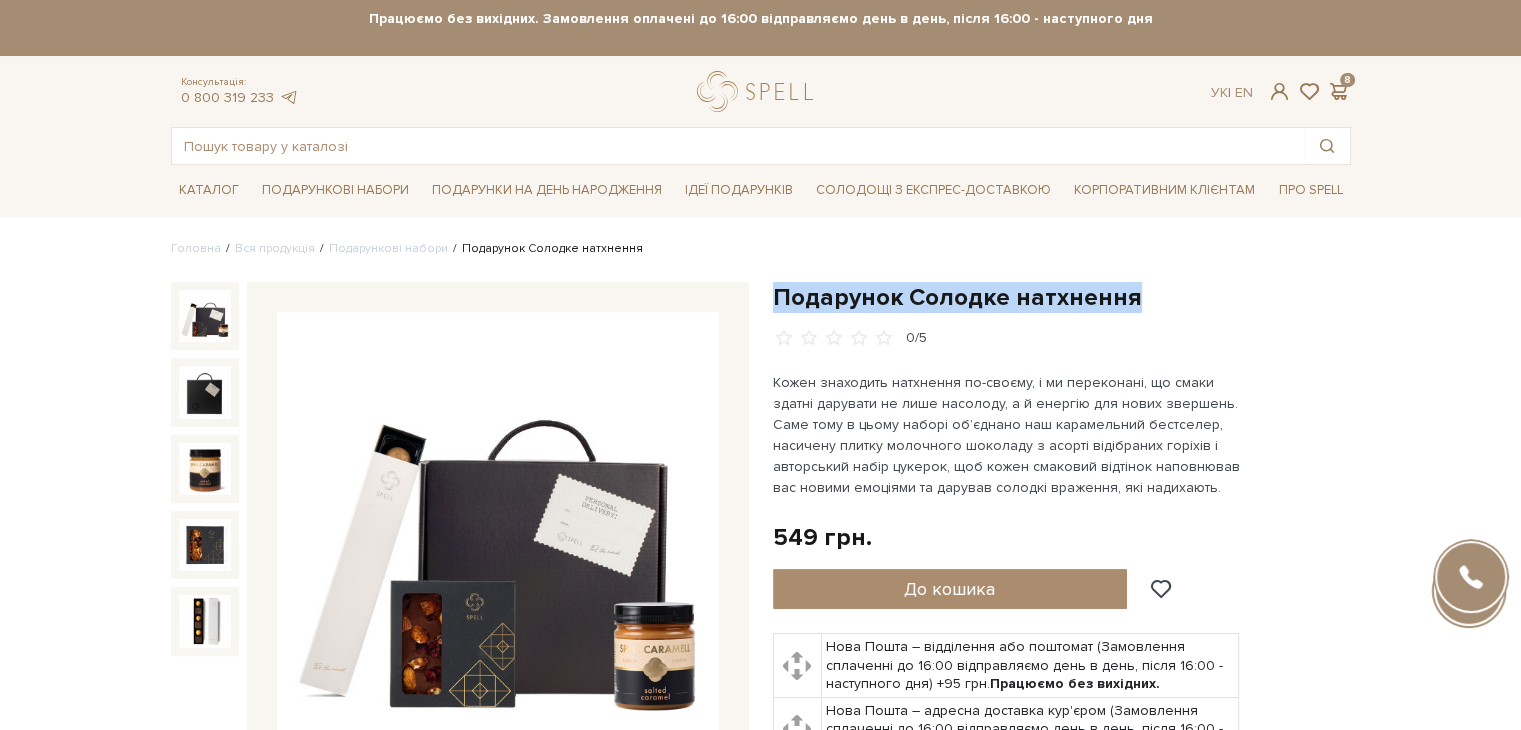 drag, startPoint x: 774, startPoint y: 300, endPoint x: 1133, endPoint y: 309, distance: 359.1128 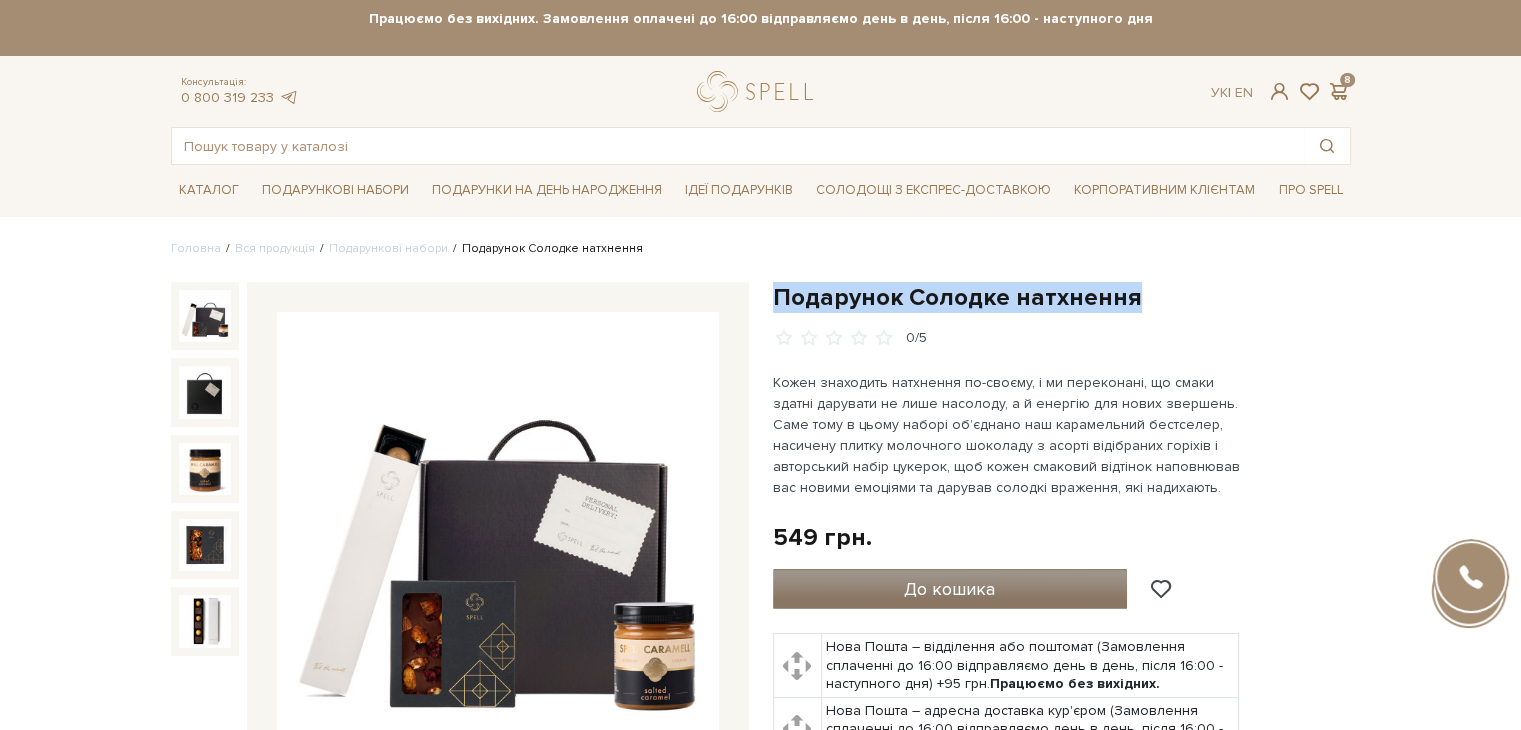 copy on "Подарунок Солодке натхнення" 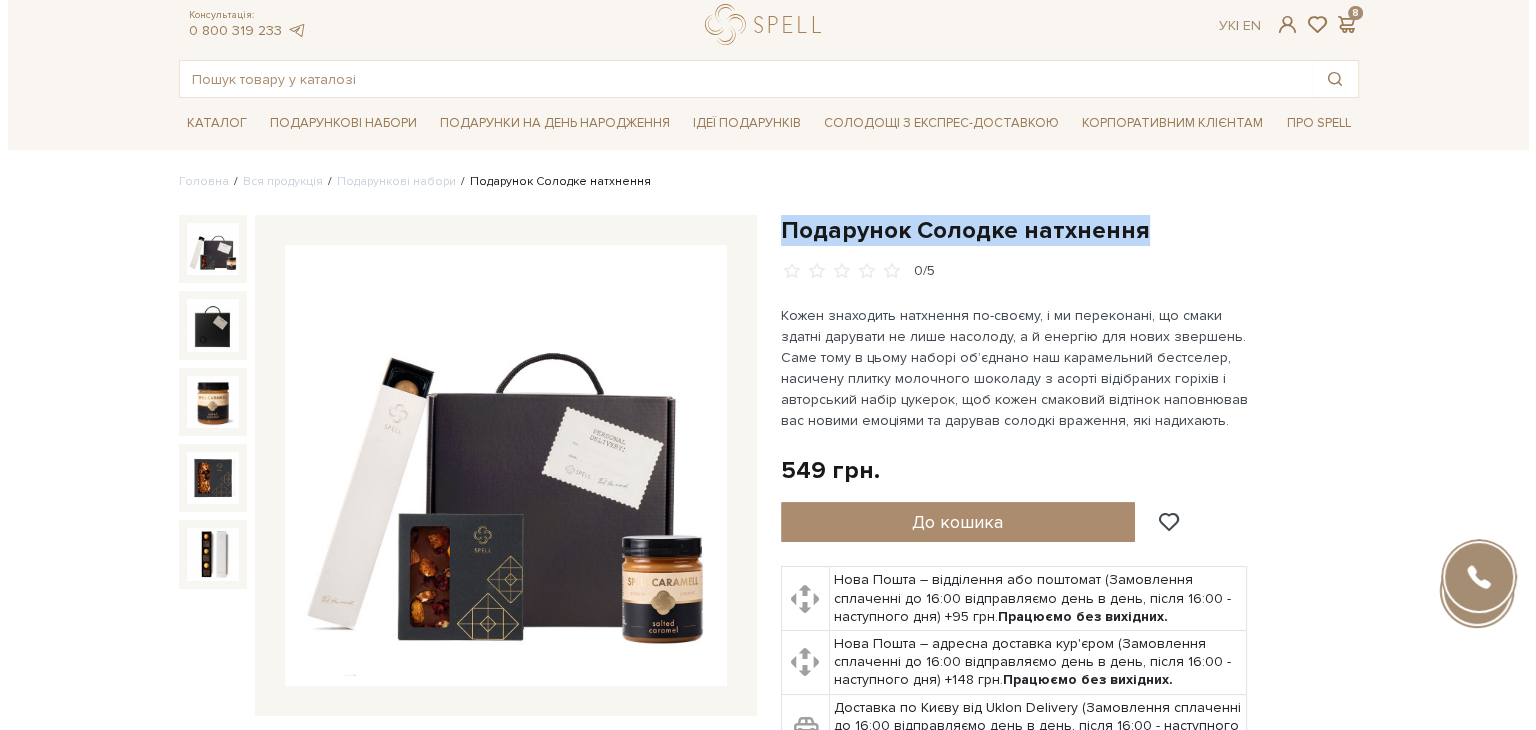 scroll, scrollTop: 200, scrollLeft: 0, axis: vertical 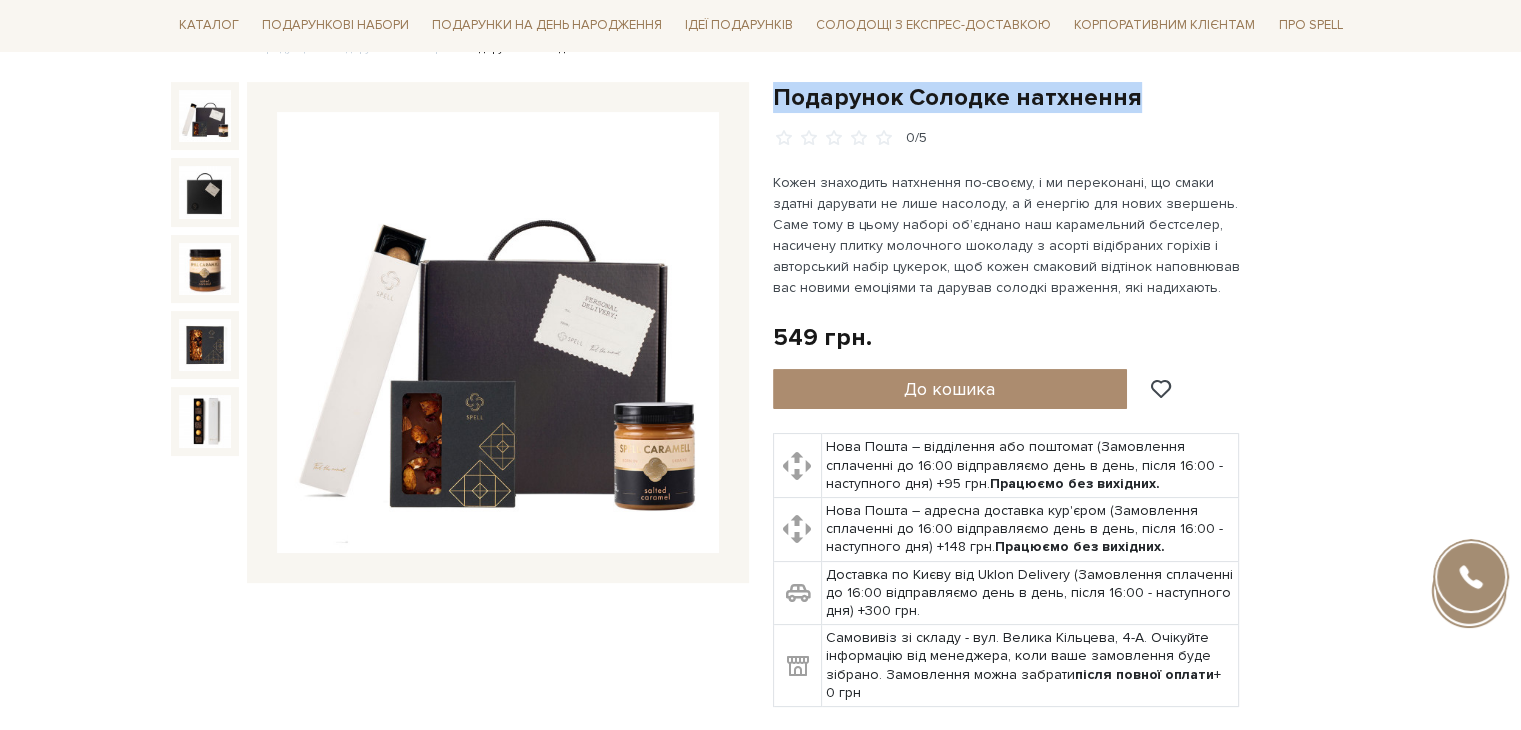 click at bounding box center [498, 333] 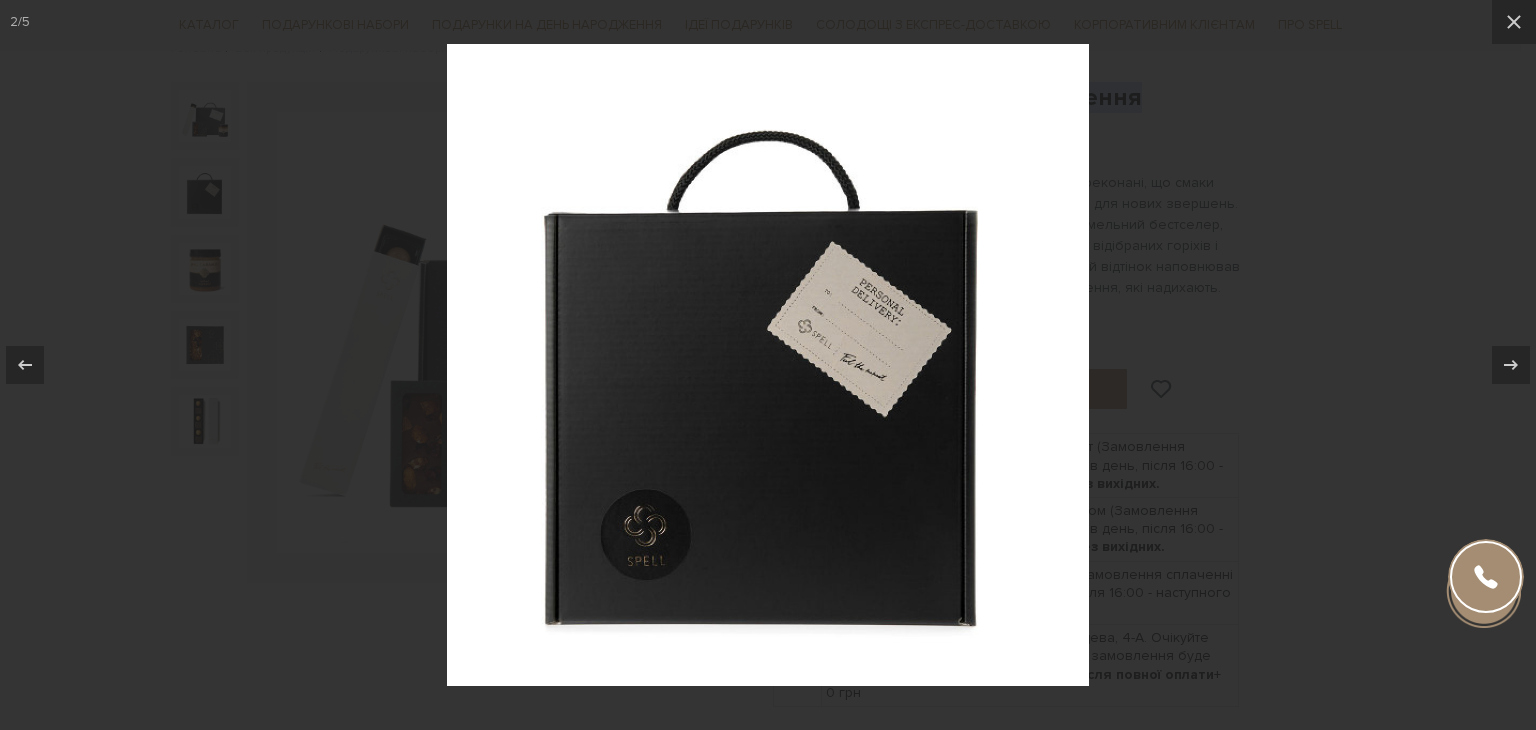 click at bounding box center [768, 365] 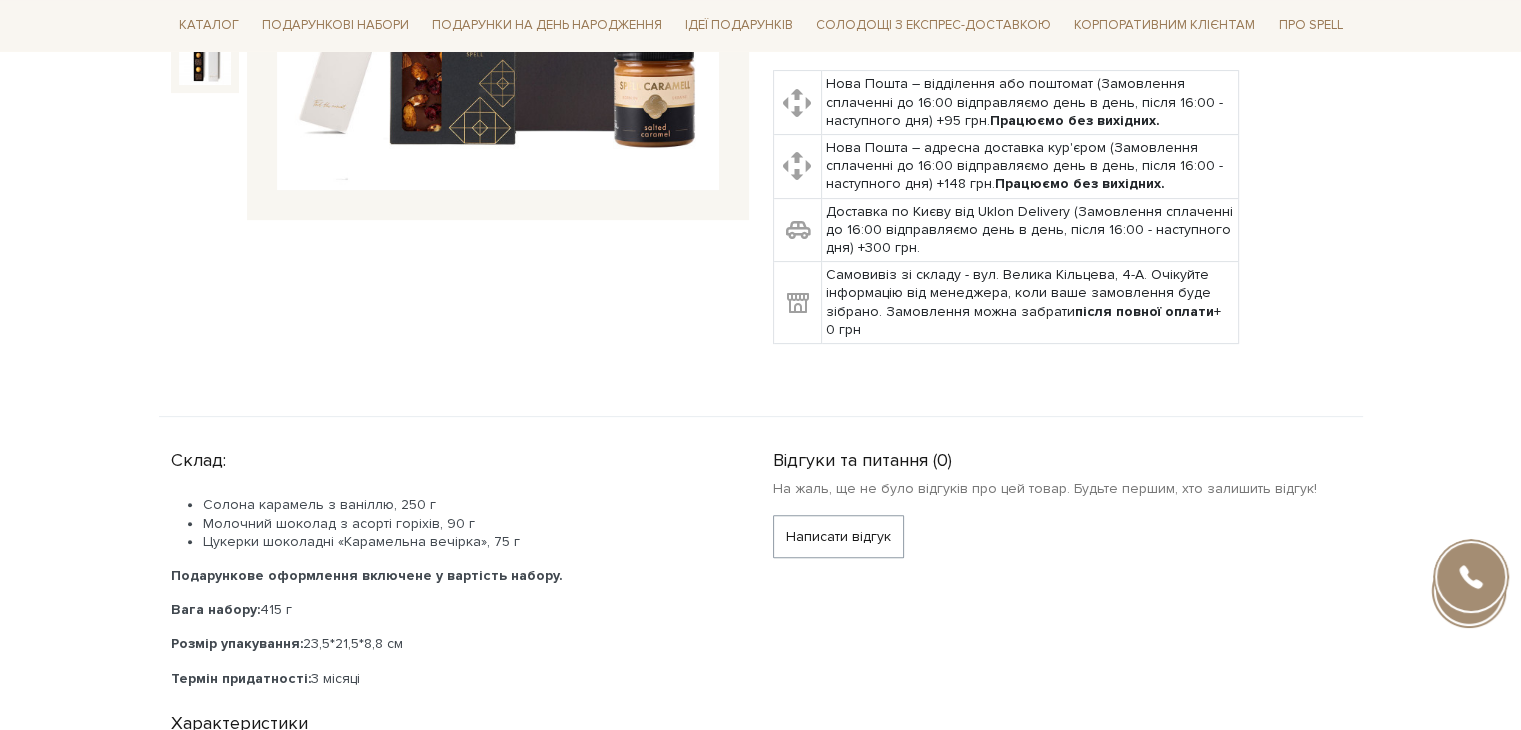 scroll, scrollTop: 600, scrollLeft: 0, axis: vertical 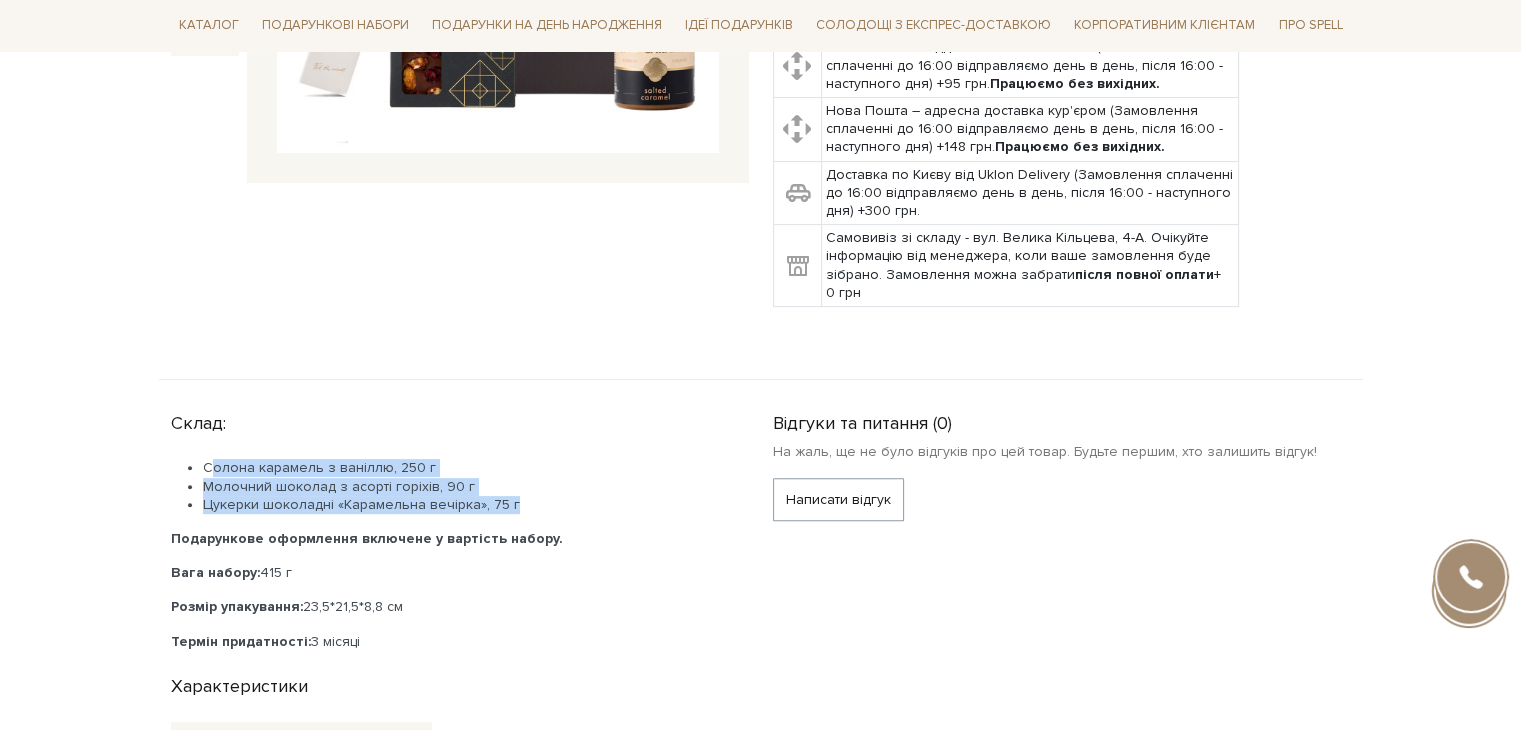 drag, startPoint x: 205, startPoint y: 460, endPoint x: 514, endPoint y: 493, distance: 310.75714 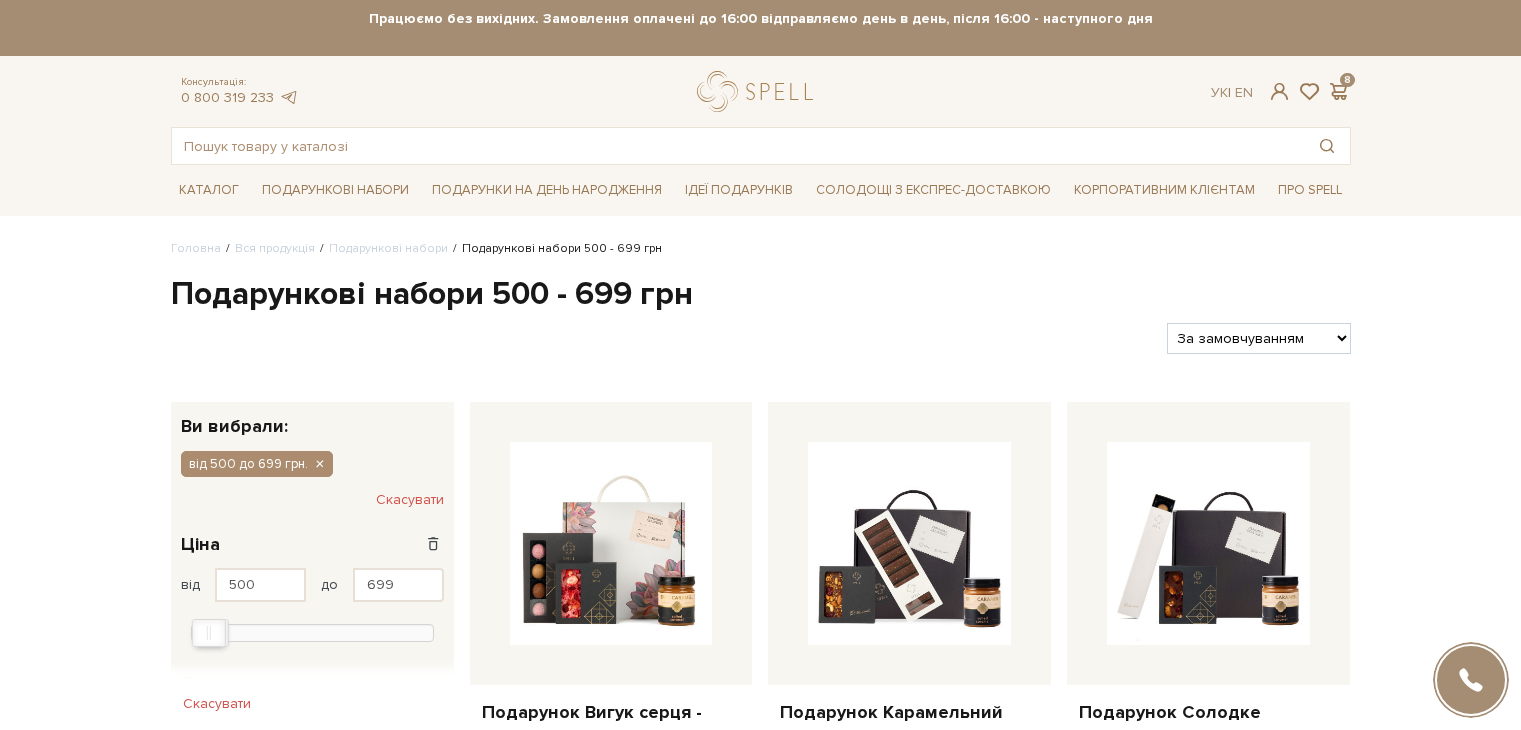 scroll, scrollTop: 0, scrollLeft: 0, axis: both 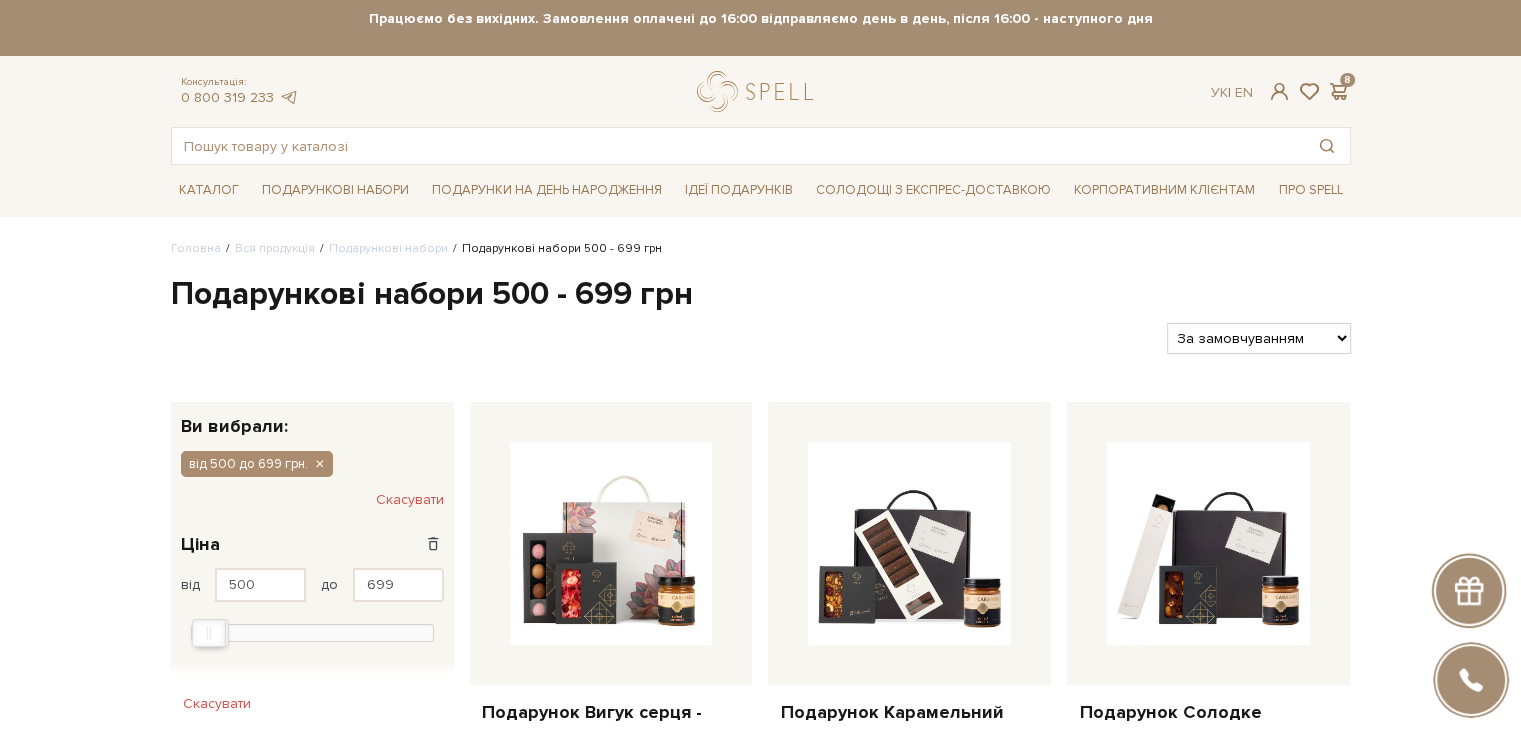 click on "За замовчуванням
За Ціною (зростання)
За Ціною (зменшення)
Новинки
За популярністю" at bounding box center (1258, 338) 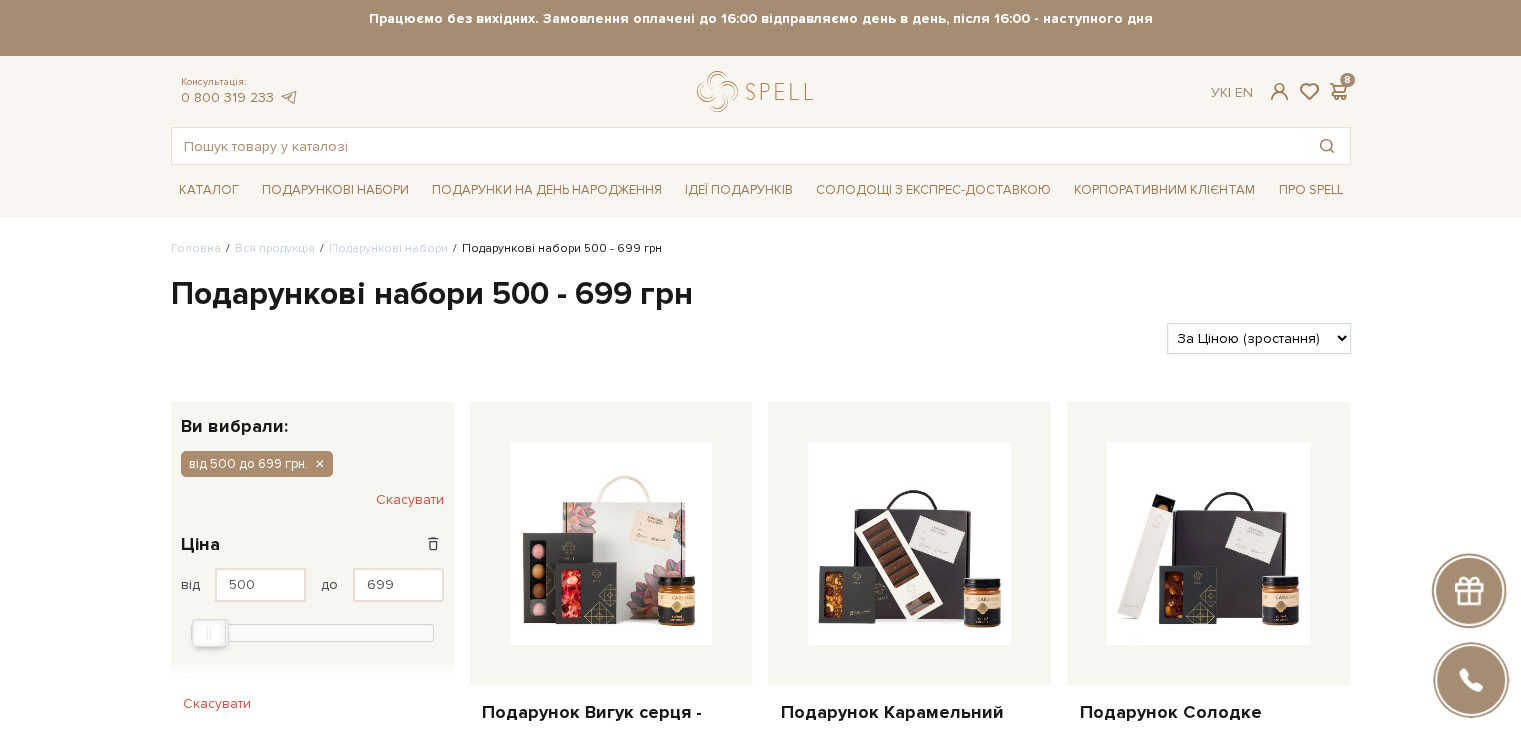 click on "За замовчуванням
За Ціною (зростання)
За Ціною (зменшення)
Новинки
За популярністю" at bounding box center (1258, 338) 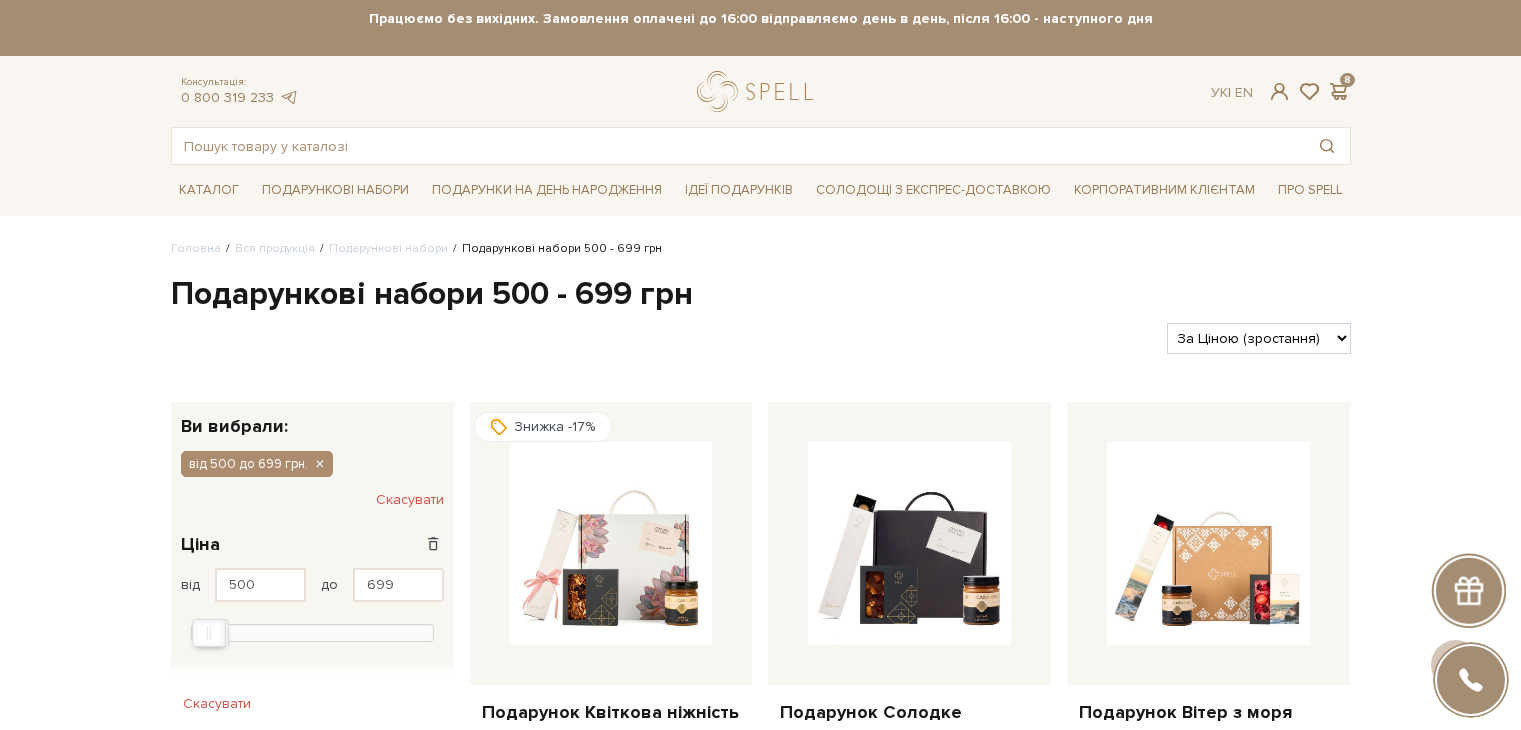 scroll, scrollTop: 400, scrollLeft: 0, axis: vertical 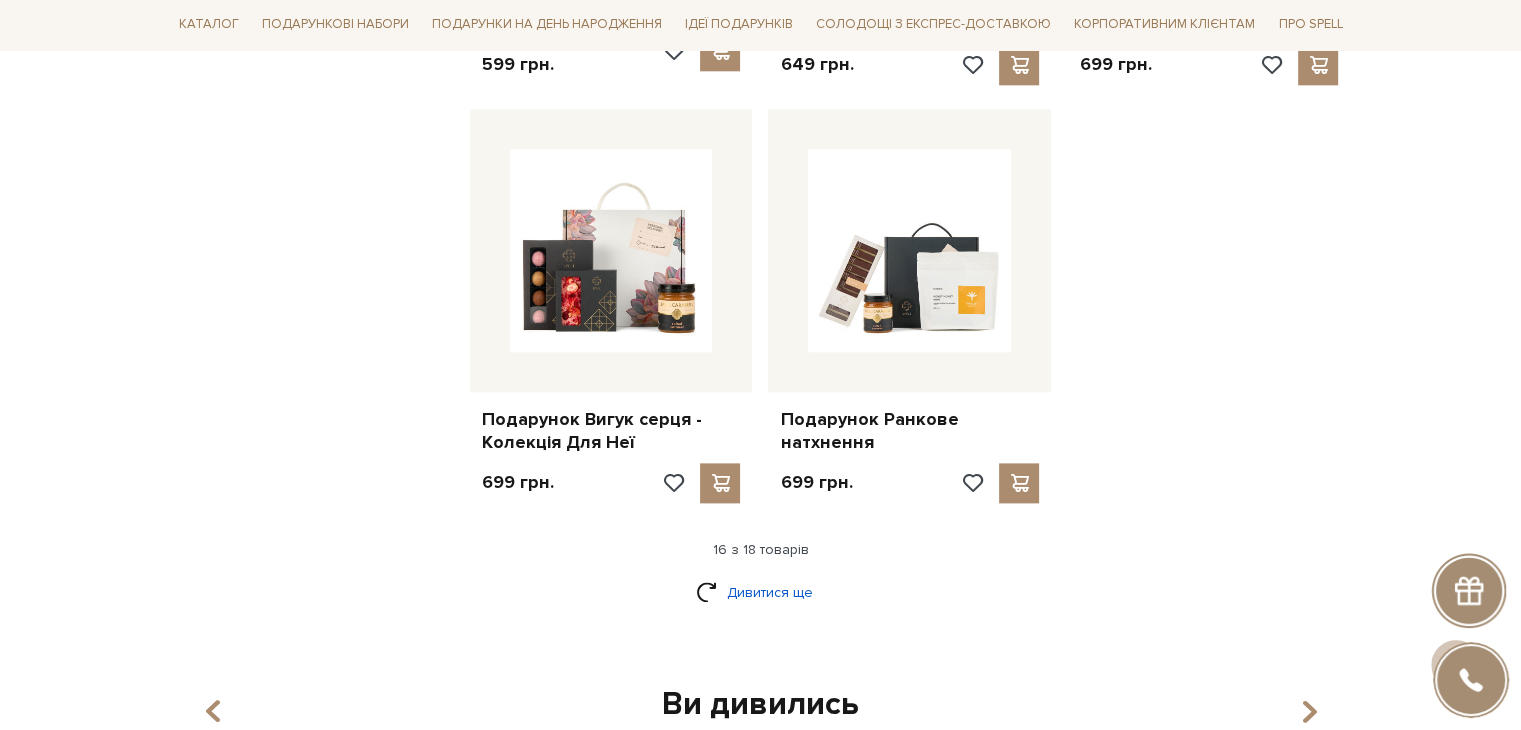 click on "Дивитися ще" at bounding box center (761, 592) 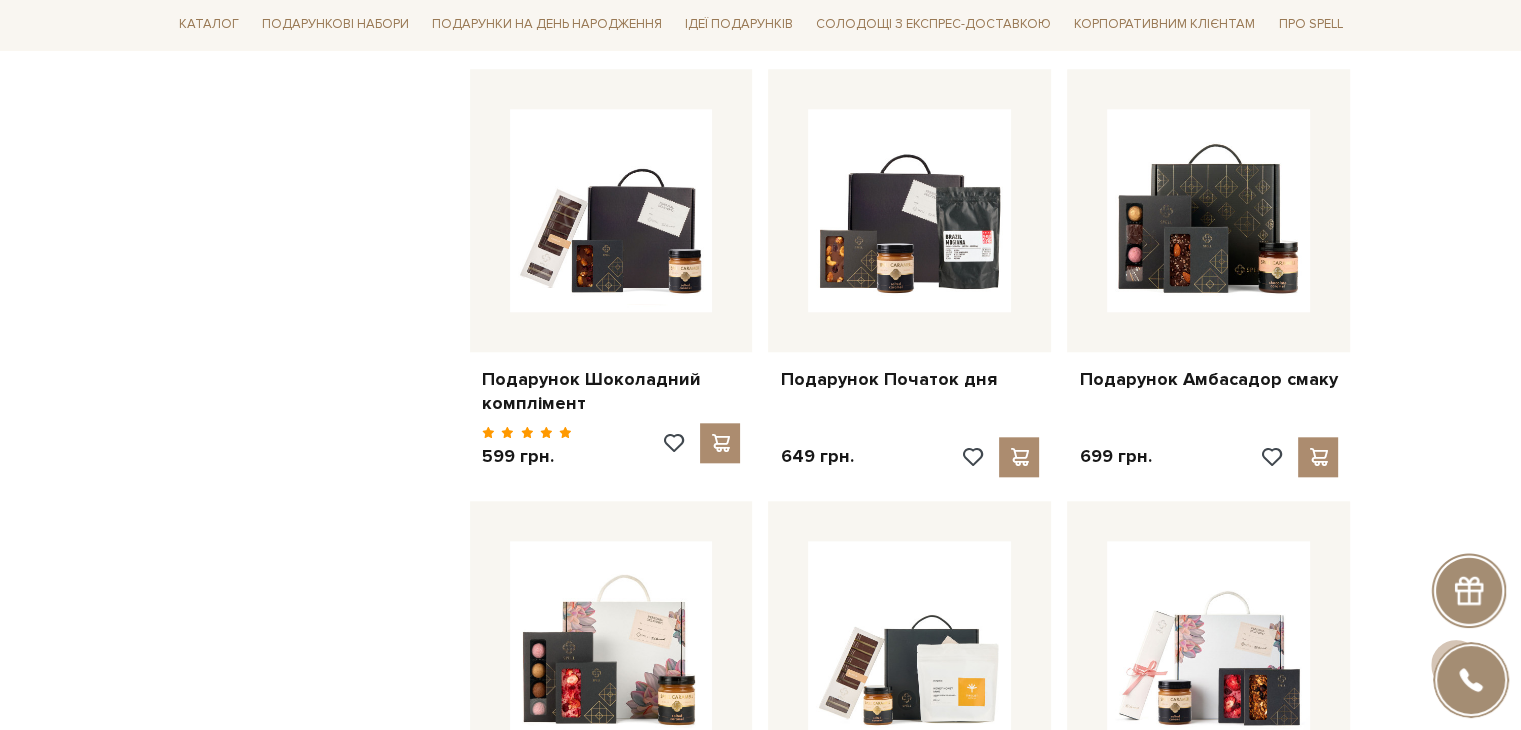 scroll, scrollTop: 2000, scrollLeft: 0, axis: vertical 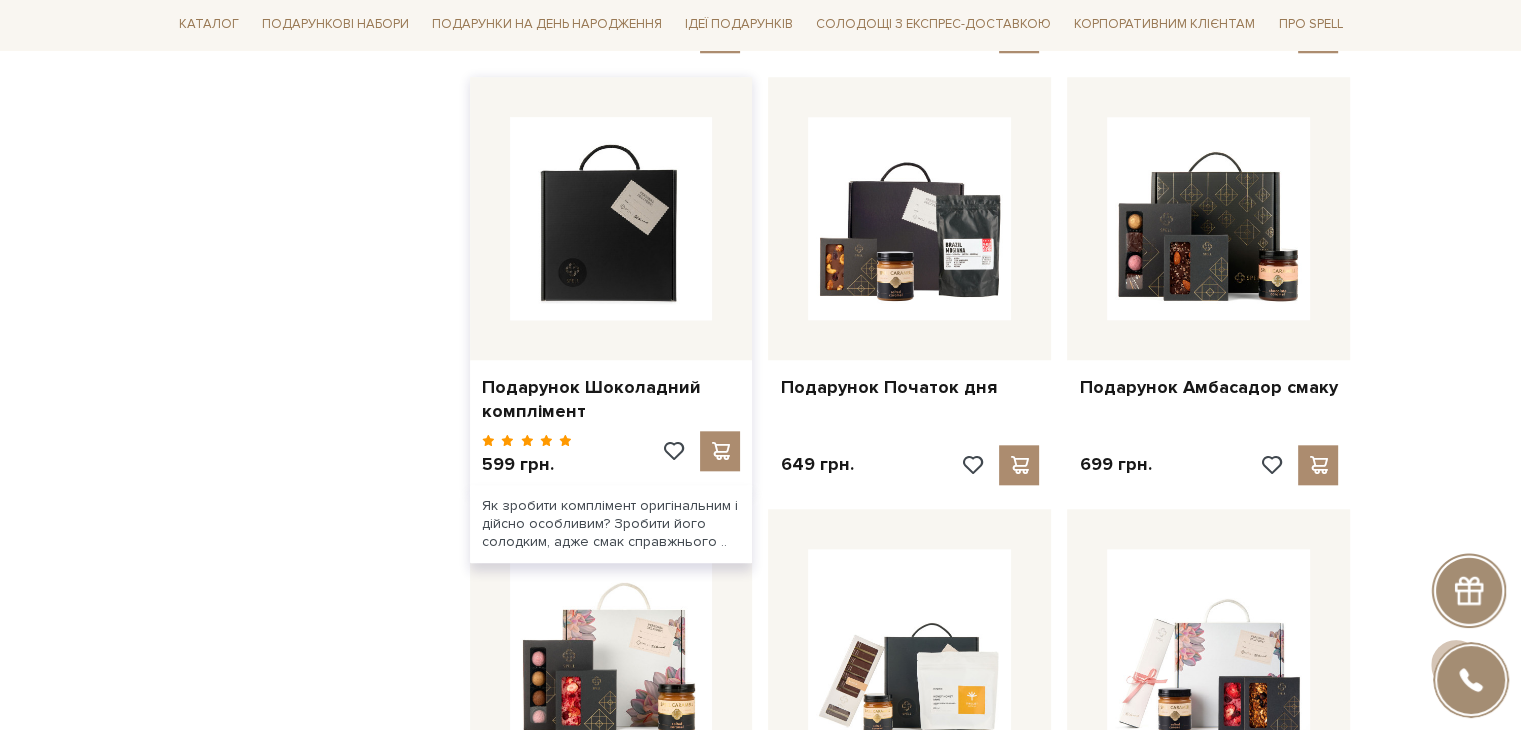 click at bounding box center (611, 218) 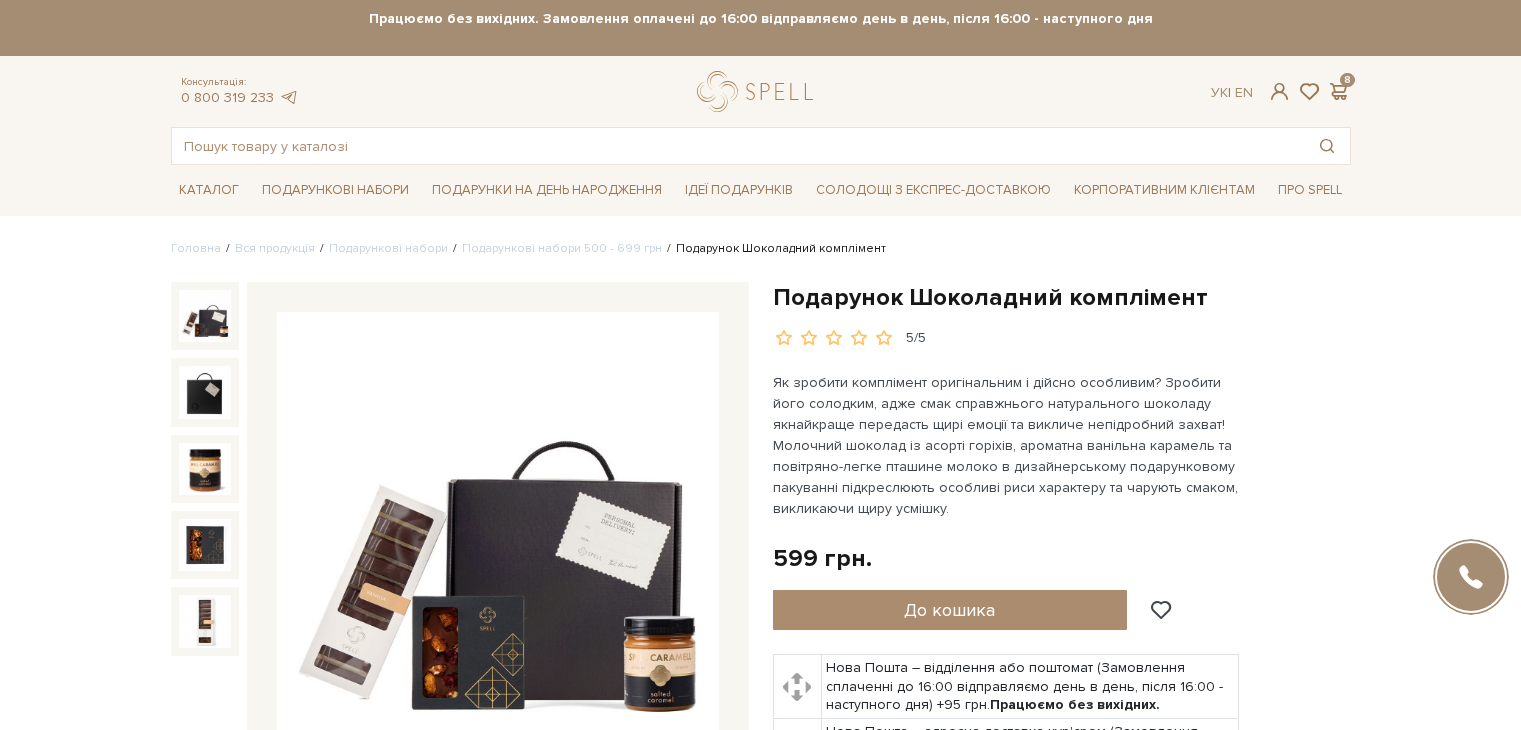 scroll, scrollTop: 0, scrollLeft: 0, axis: both 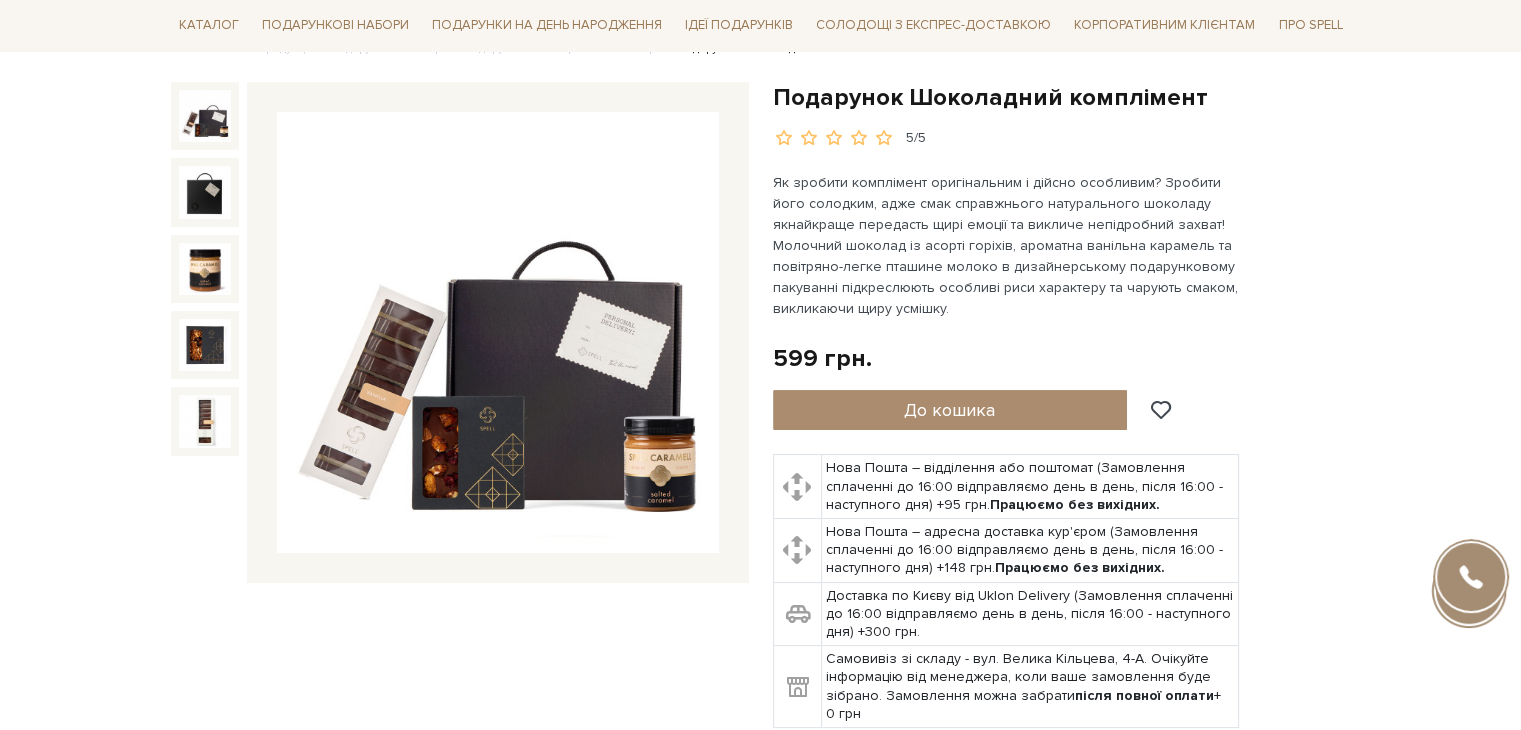 click at bounding box center (498, 333) 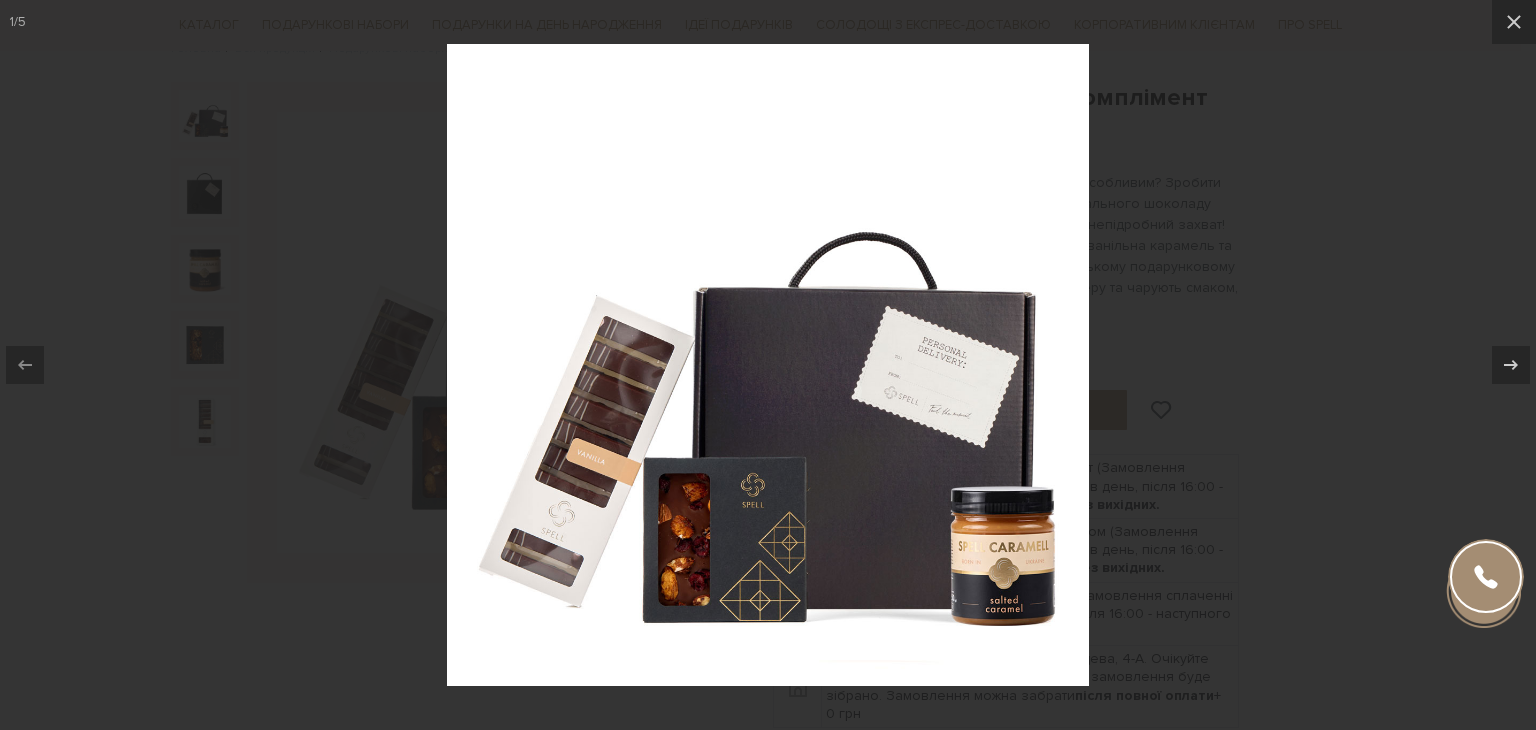 click at bounding box center [768, 365] 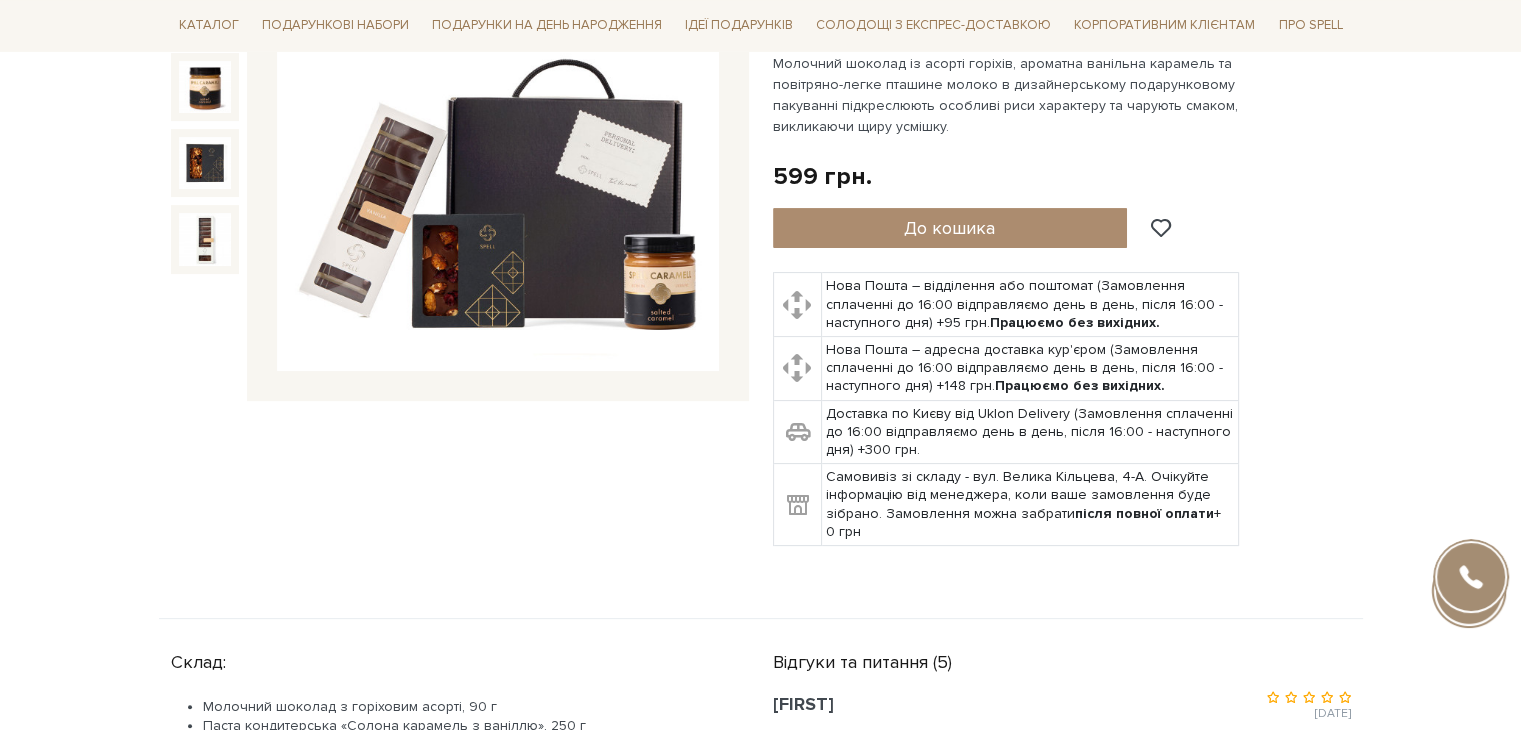 scroll, scrollTop: 600, scrollLeft: 0, axis: vertical 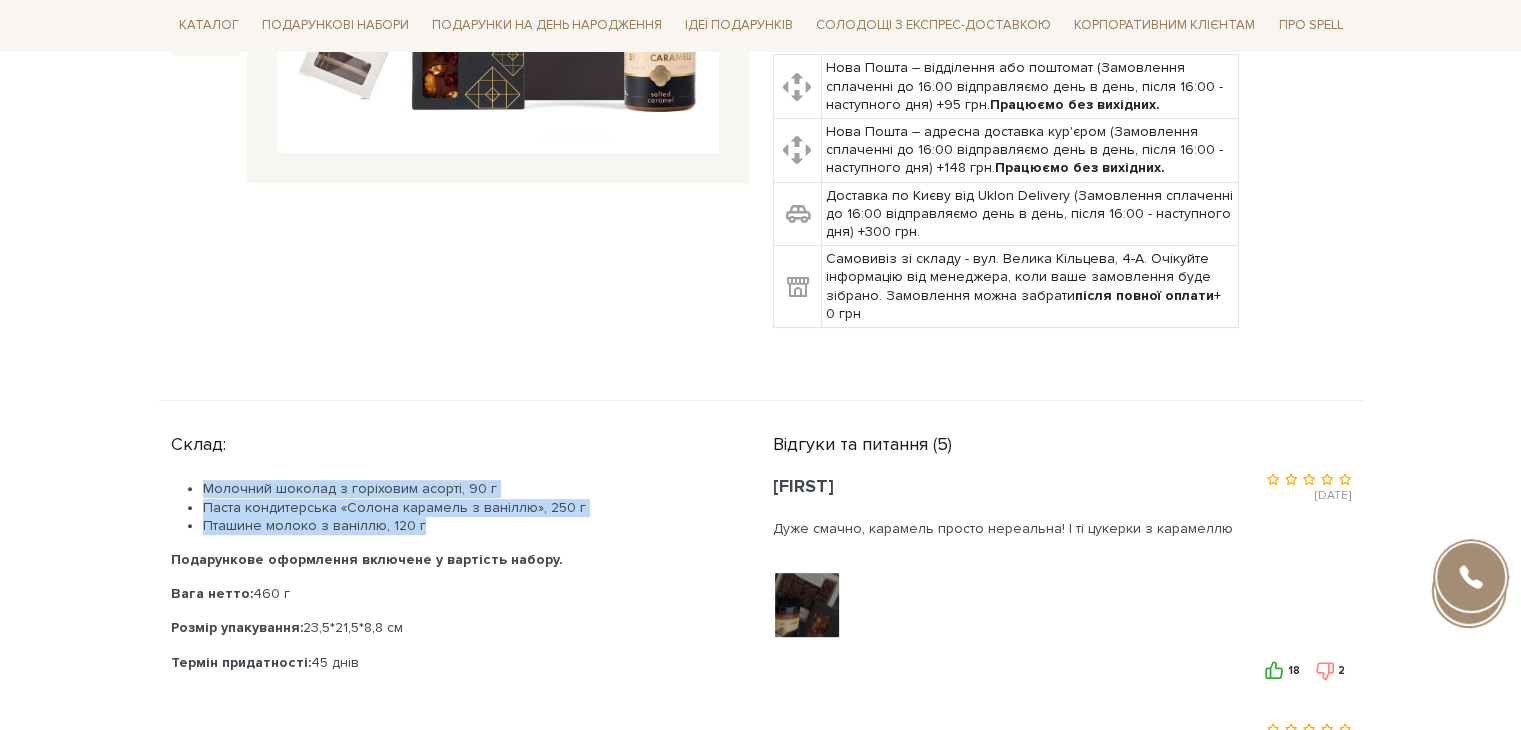 drag, startPoint x: 203, startPoint y: 483, endPoint x: 428, endPoint y: 515, distance: 227.26416 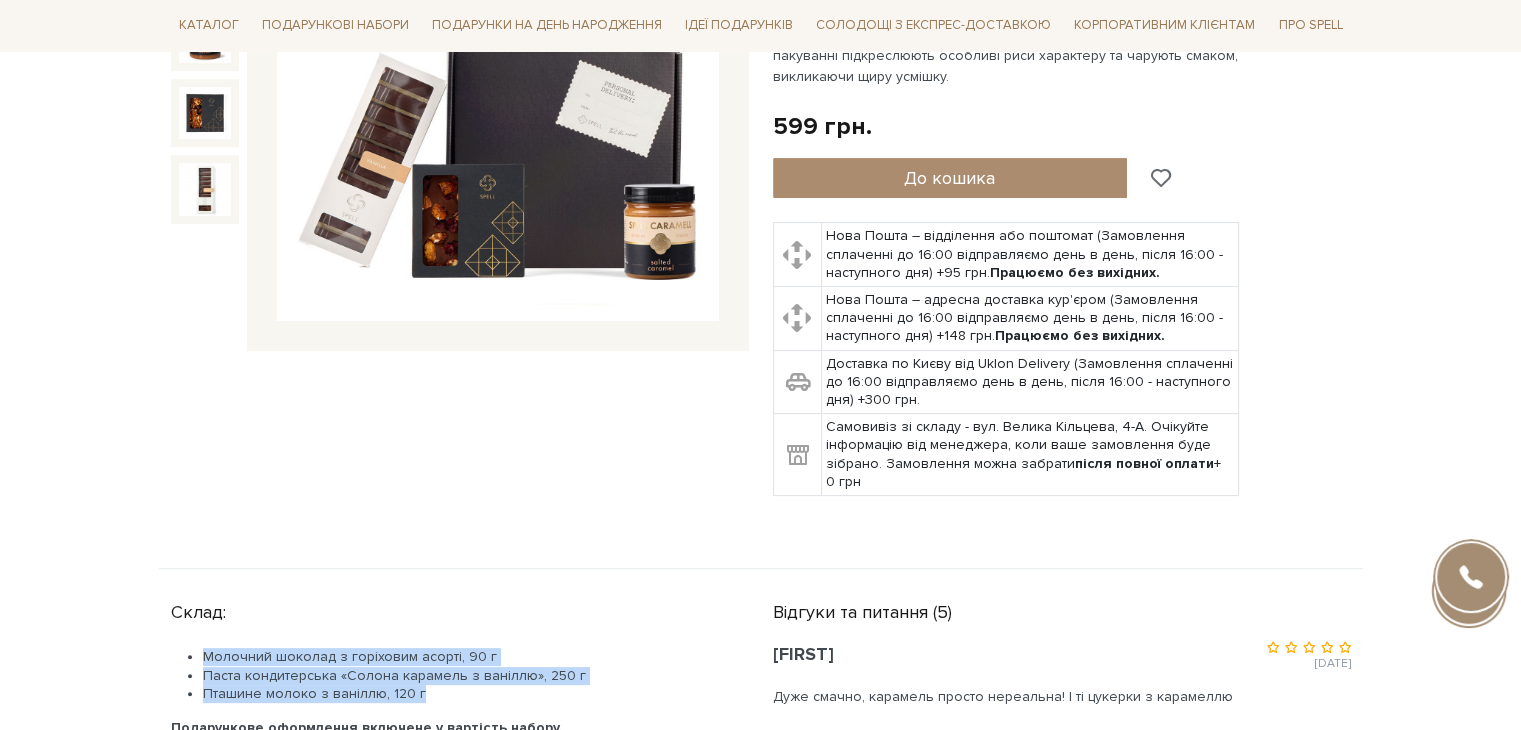 scroll, scrollTop: 200, scrollLeft: 0, axis: vertical 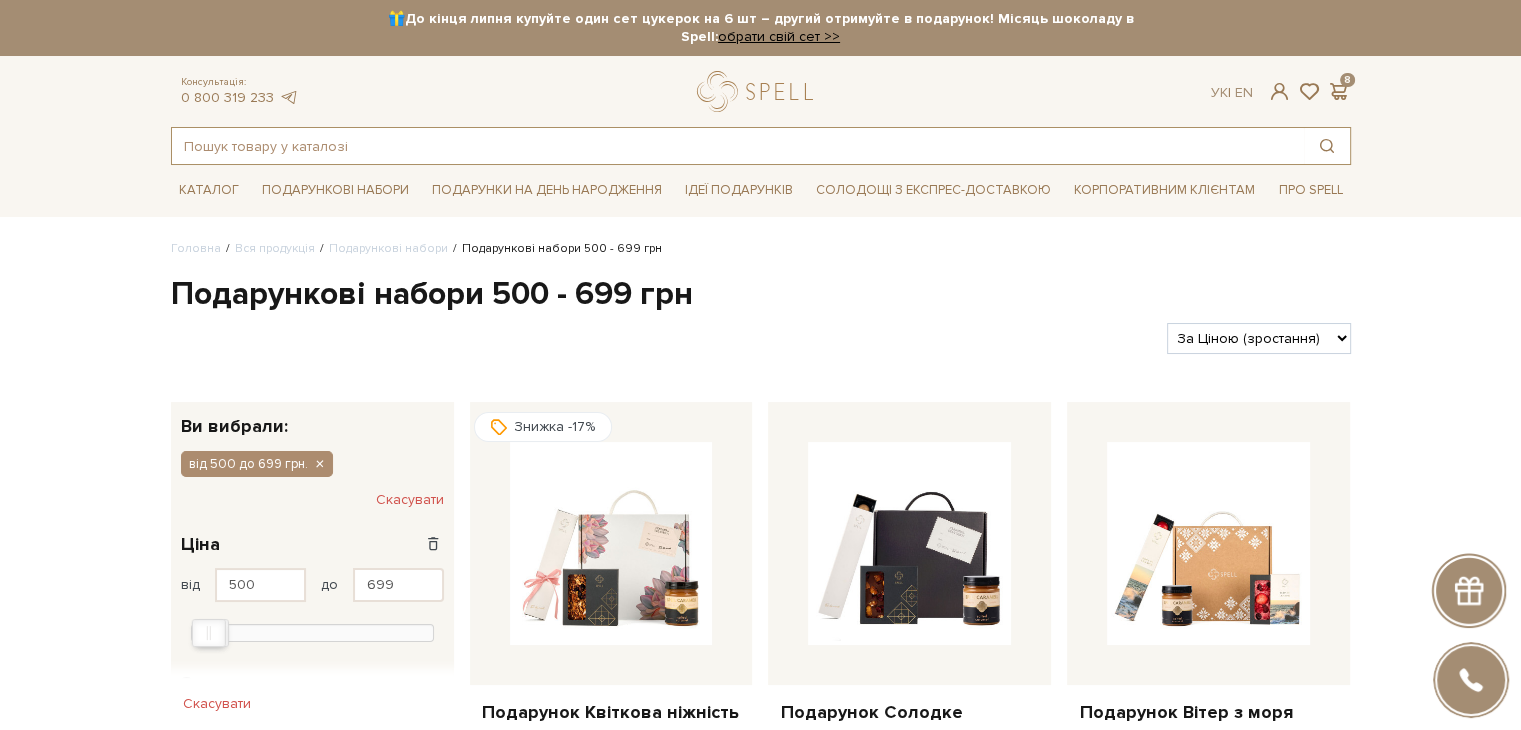 click at bounding box center (738, 146) 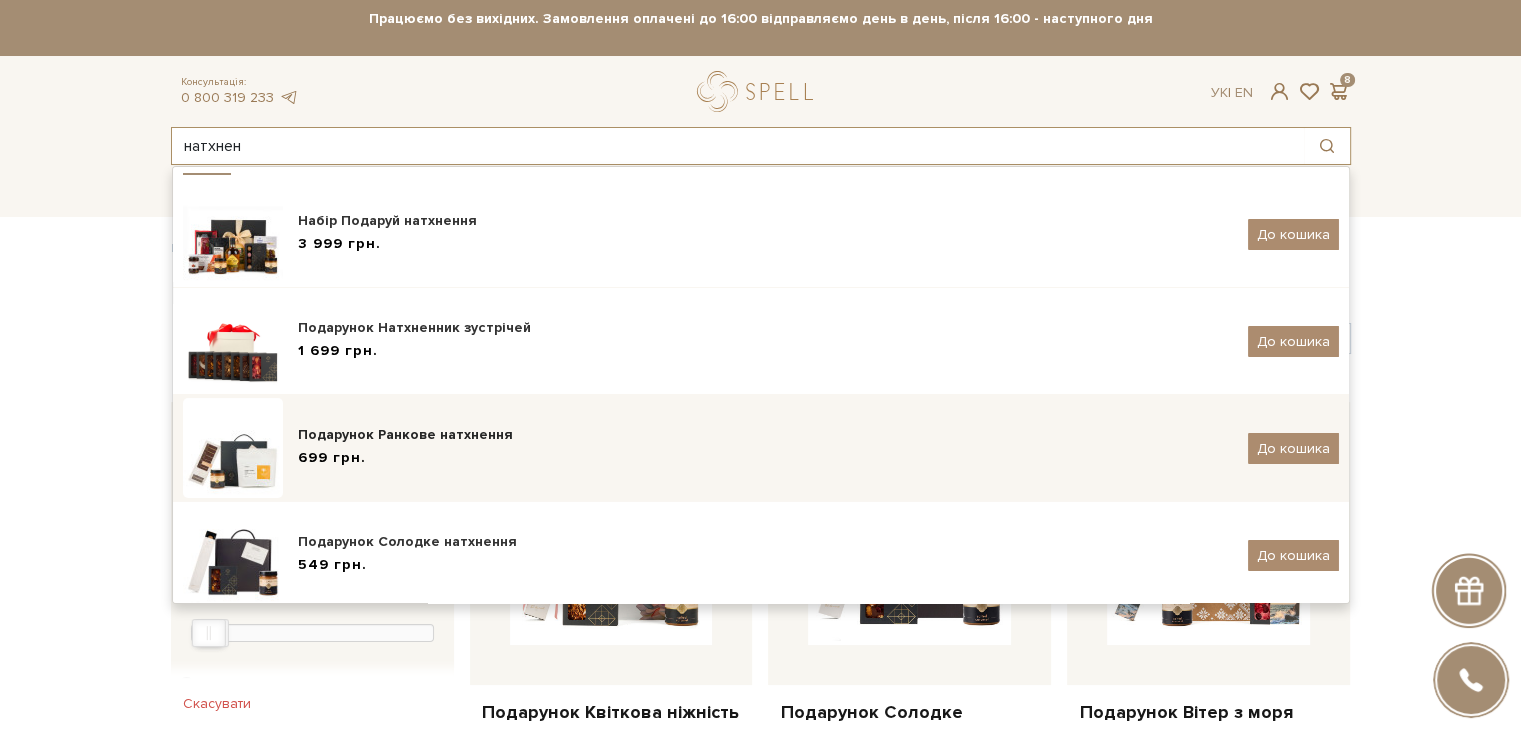 scroll, scrollTop: 33, scrollLeft: 0, axis: vertical 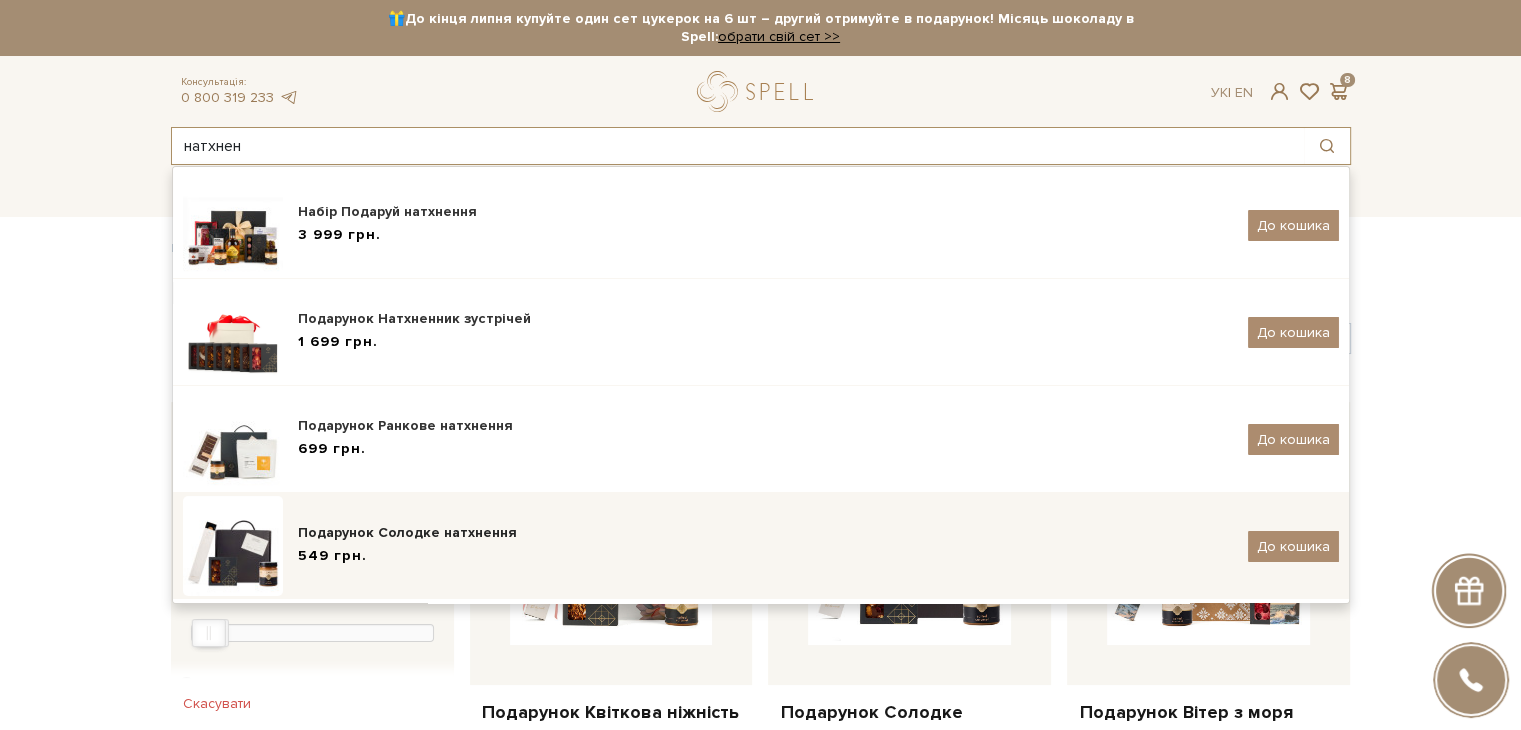 type on "натхнен" 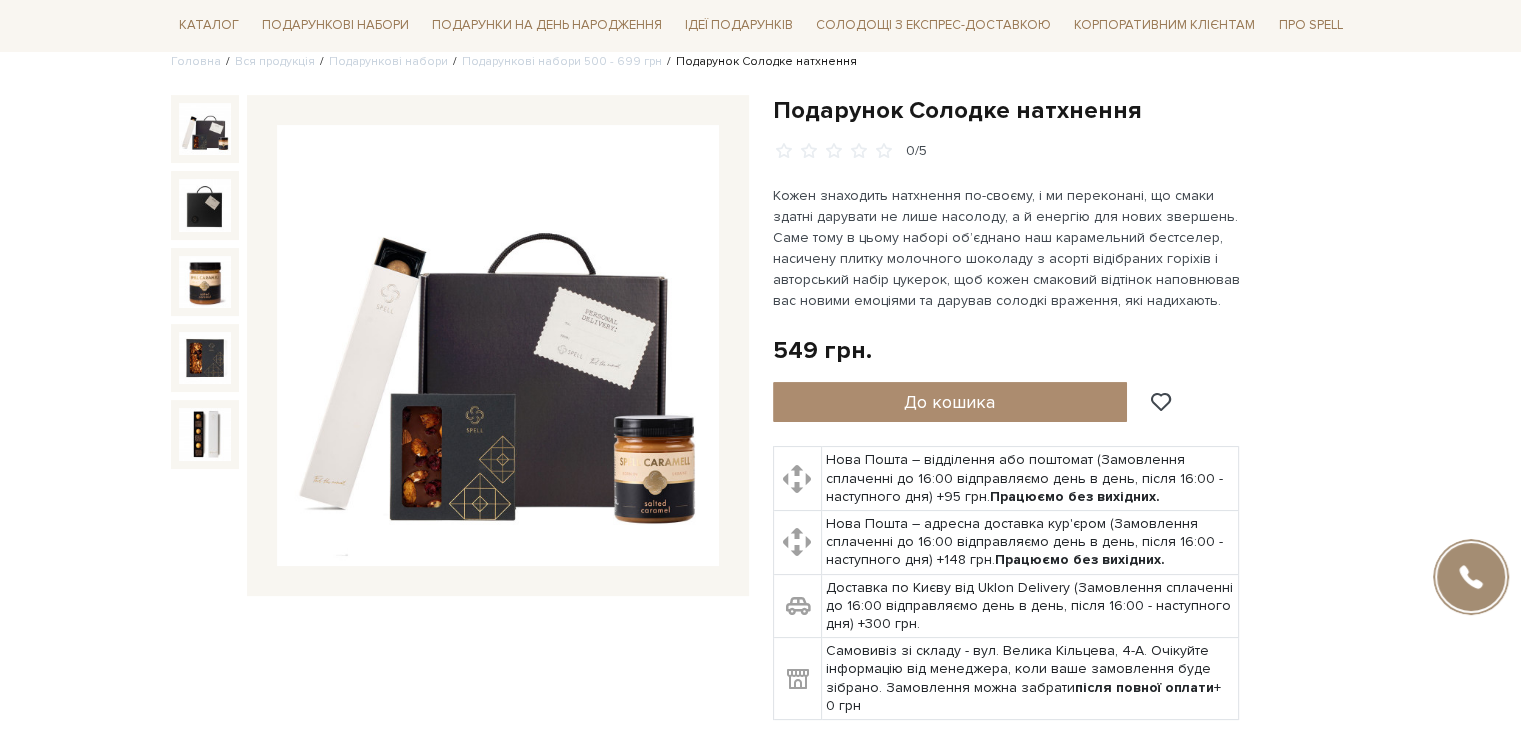 scroll, scrollTop: 200, scrollLeft: 0, axis: vertical 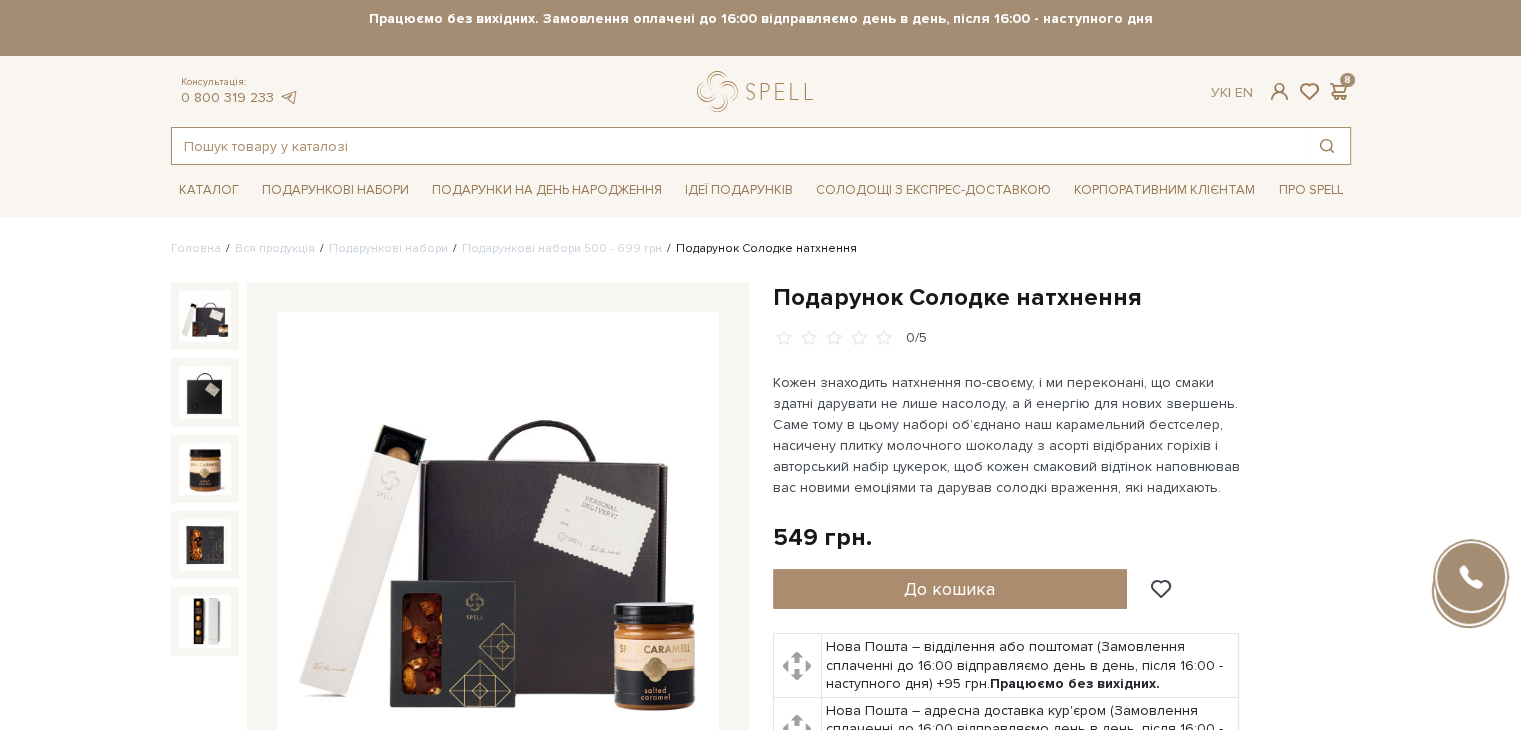 click at bounding box center [738, 146] 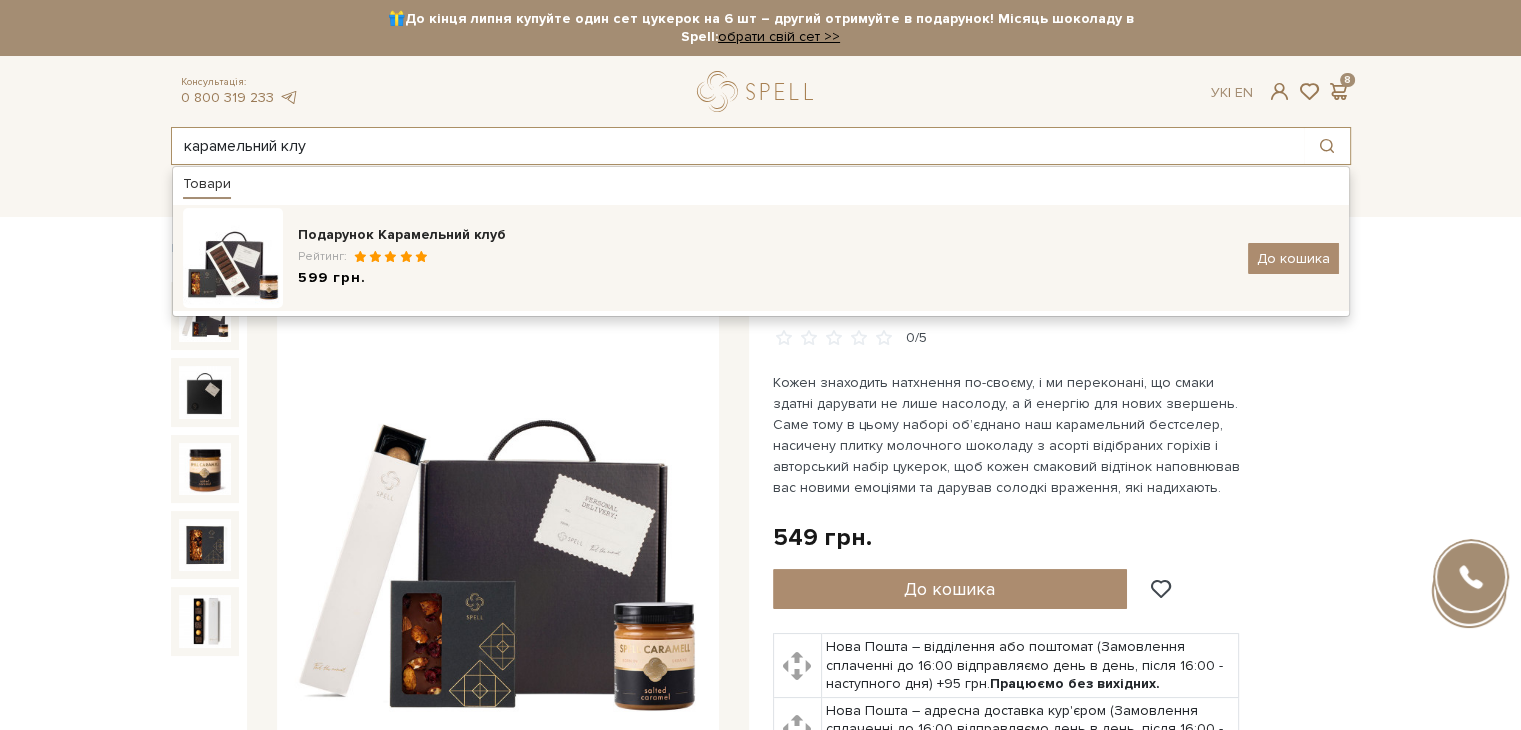 type on "карамельний клу" 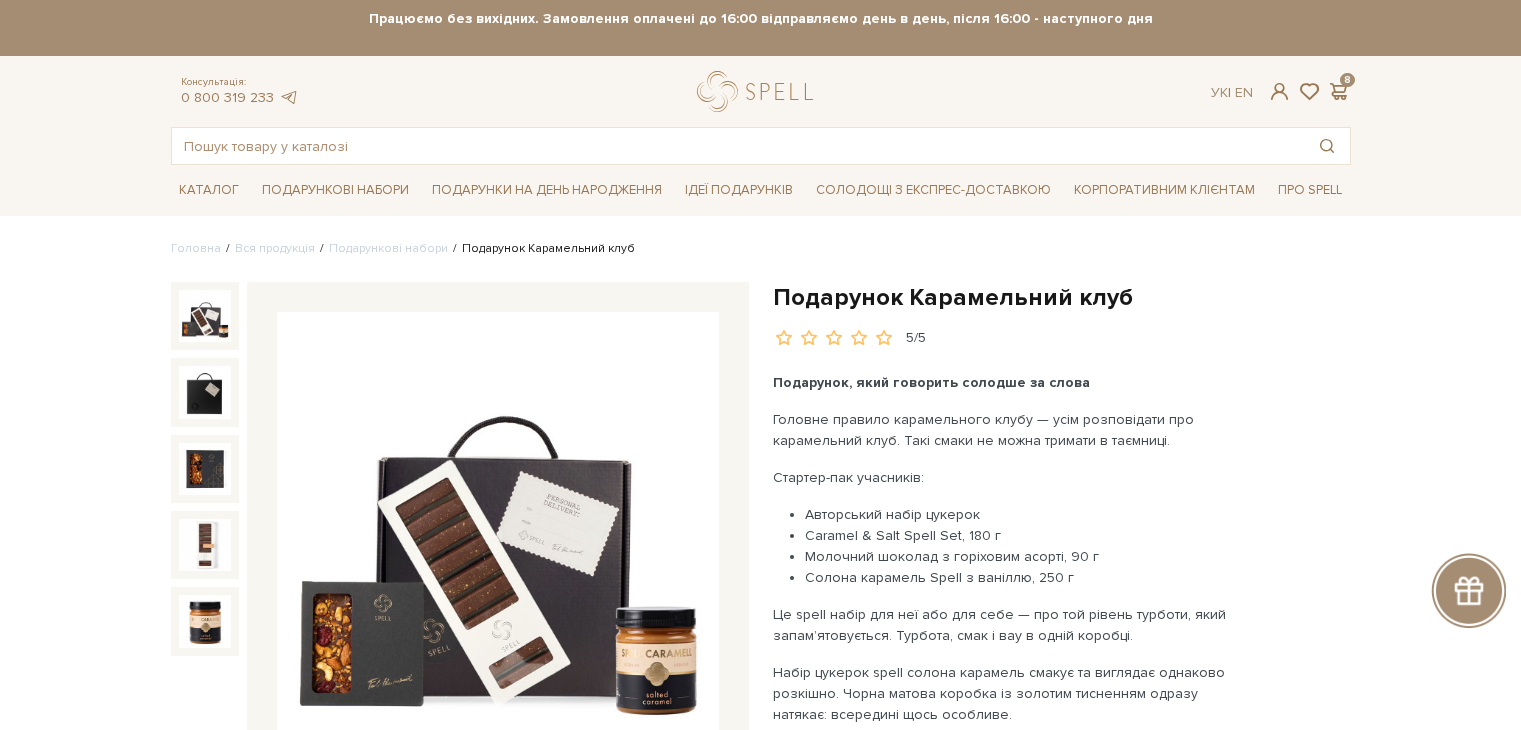 scroll, scrollTop: 0, scrollLeft: 0, axis: both 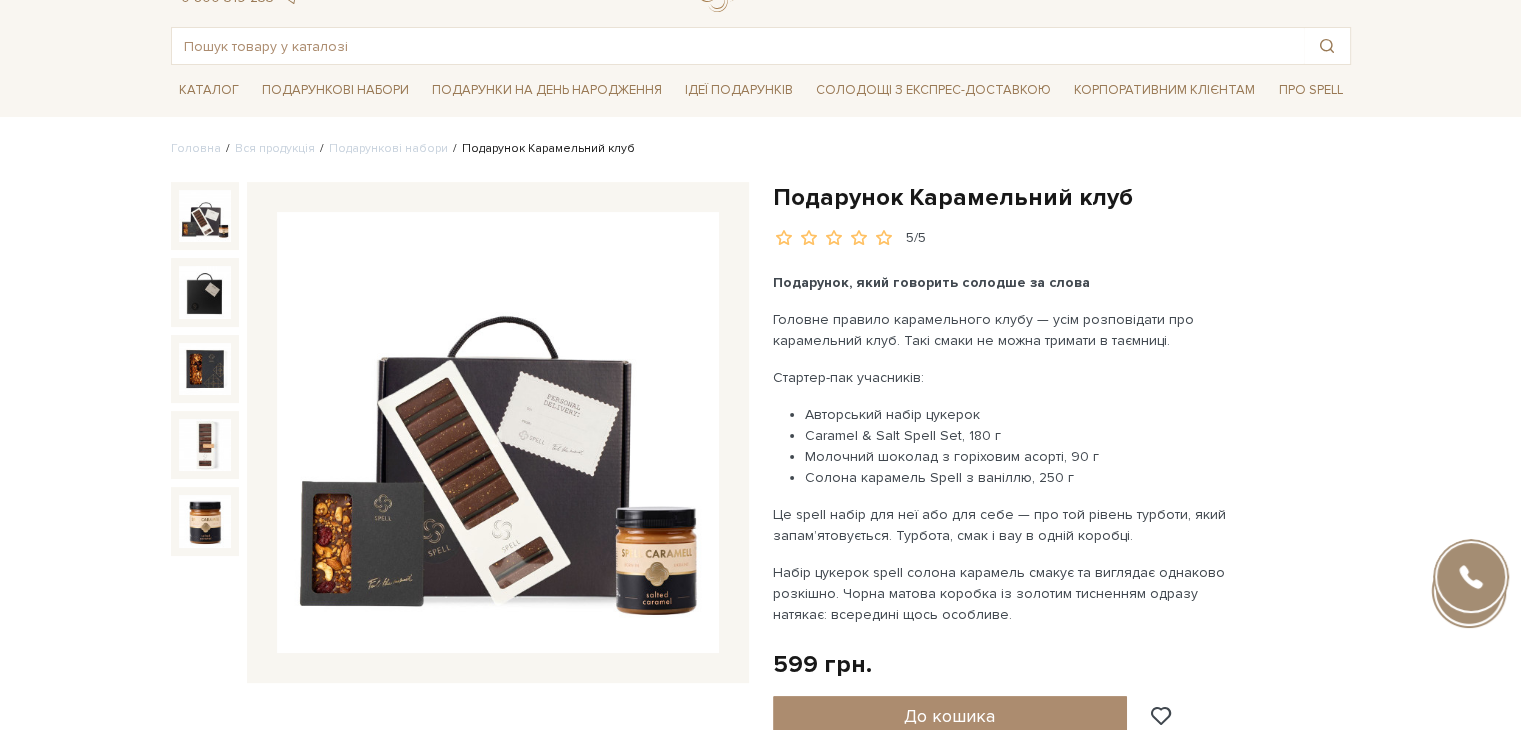 click at bounding box center [498, 433] 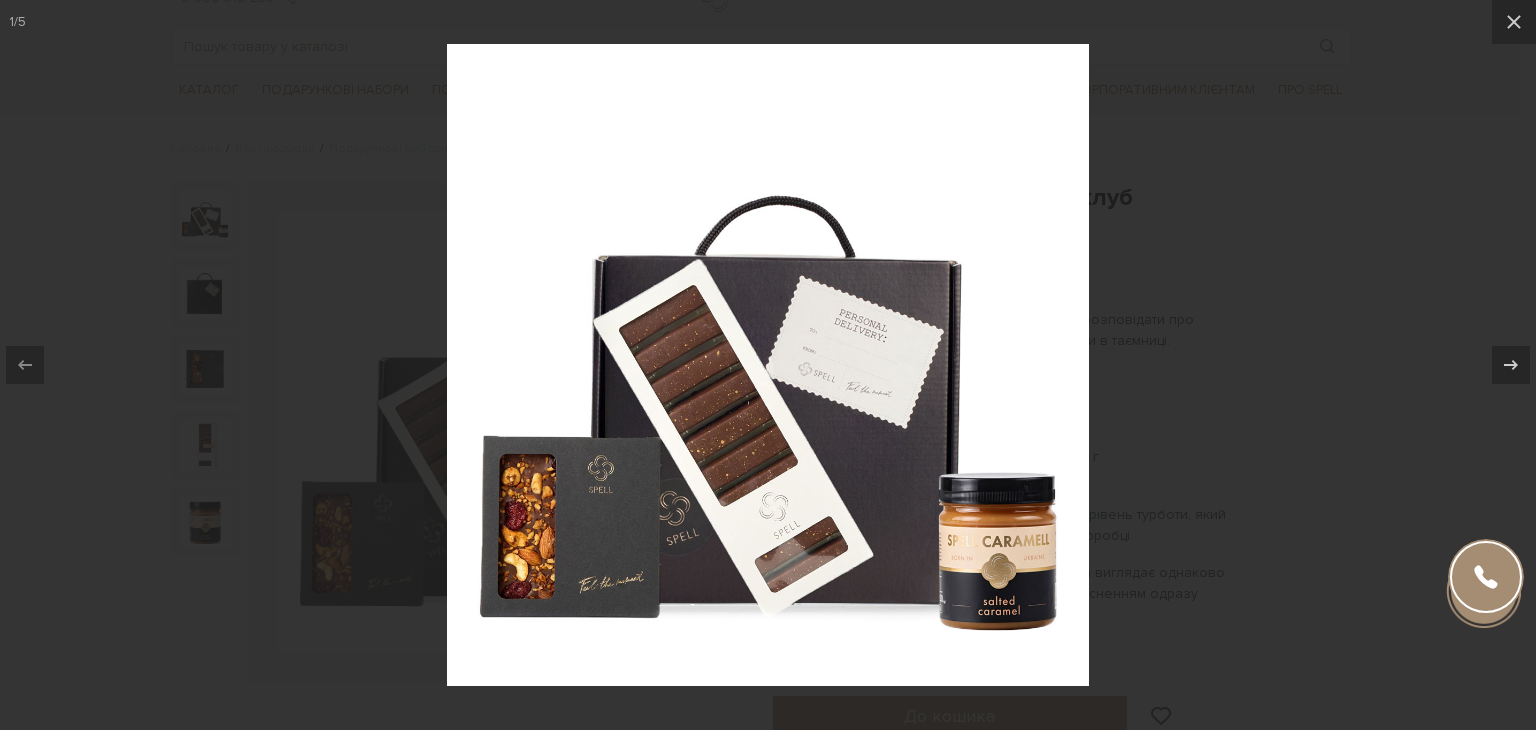 click at bounding box center (768, 365) 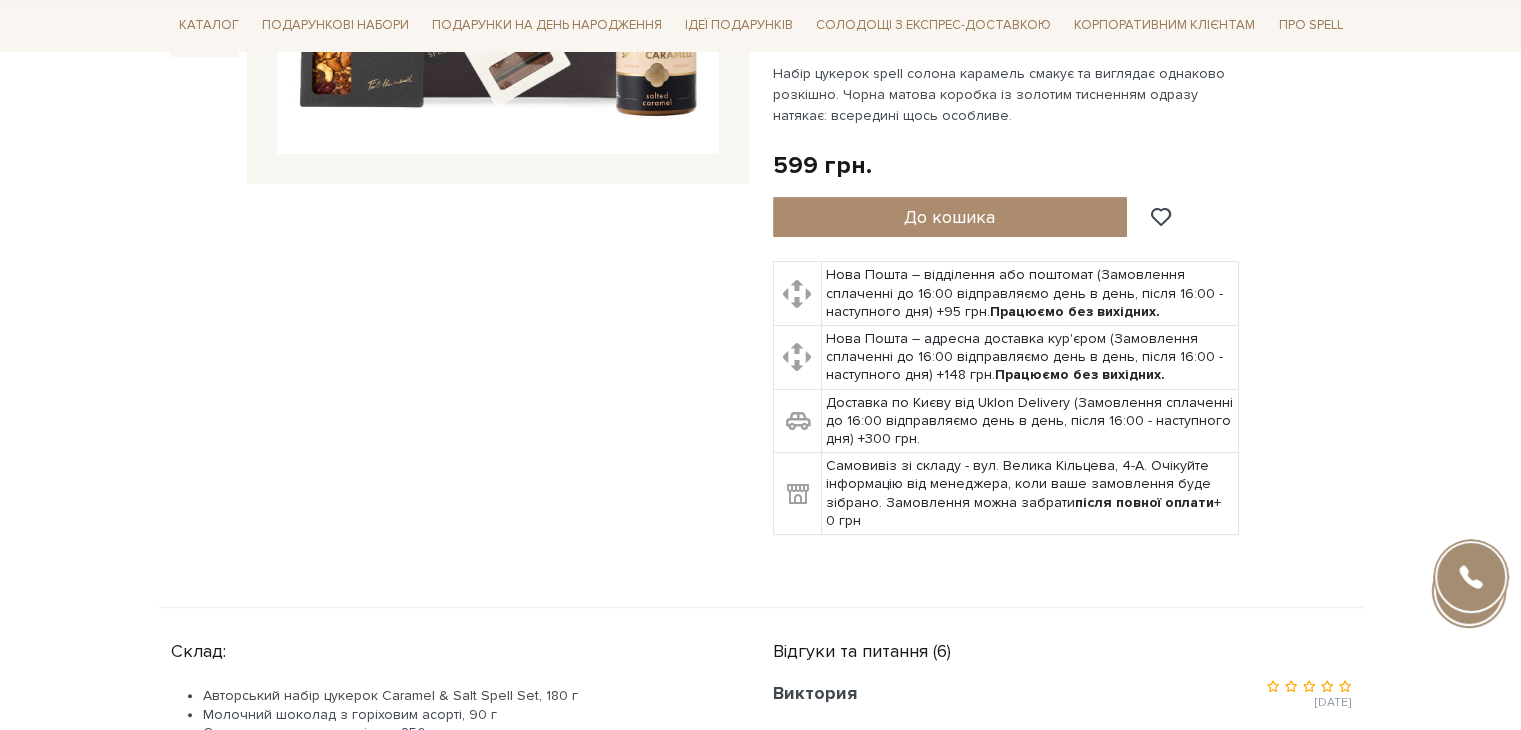 scroll, scrollTop: 800, scrollLeft: 0, axis: vertical 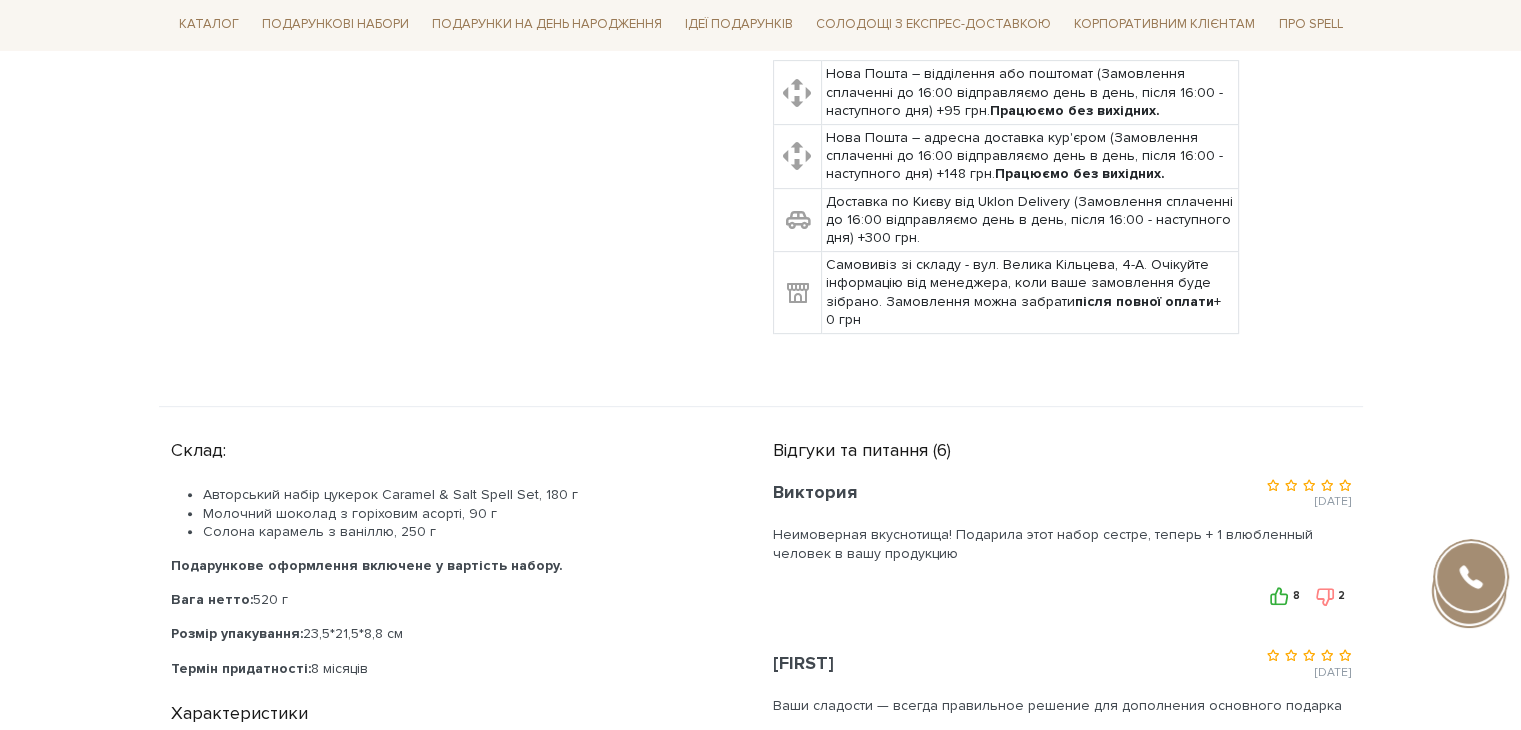 drag, startPoint x: 204, startPoint y: 490, endPoint x: 447, endPoint y: 531, distance: 246.43457 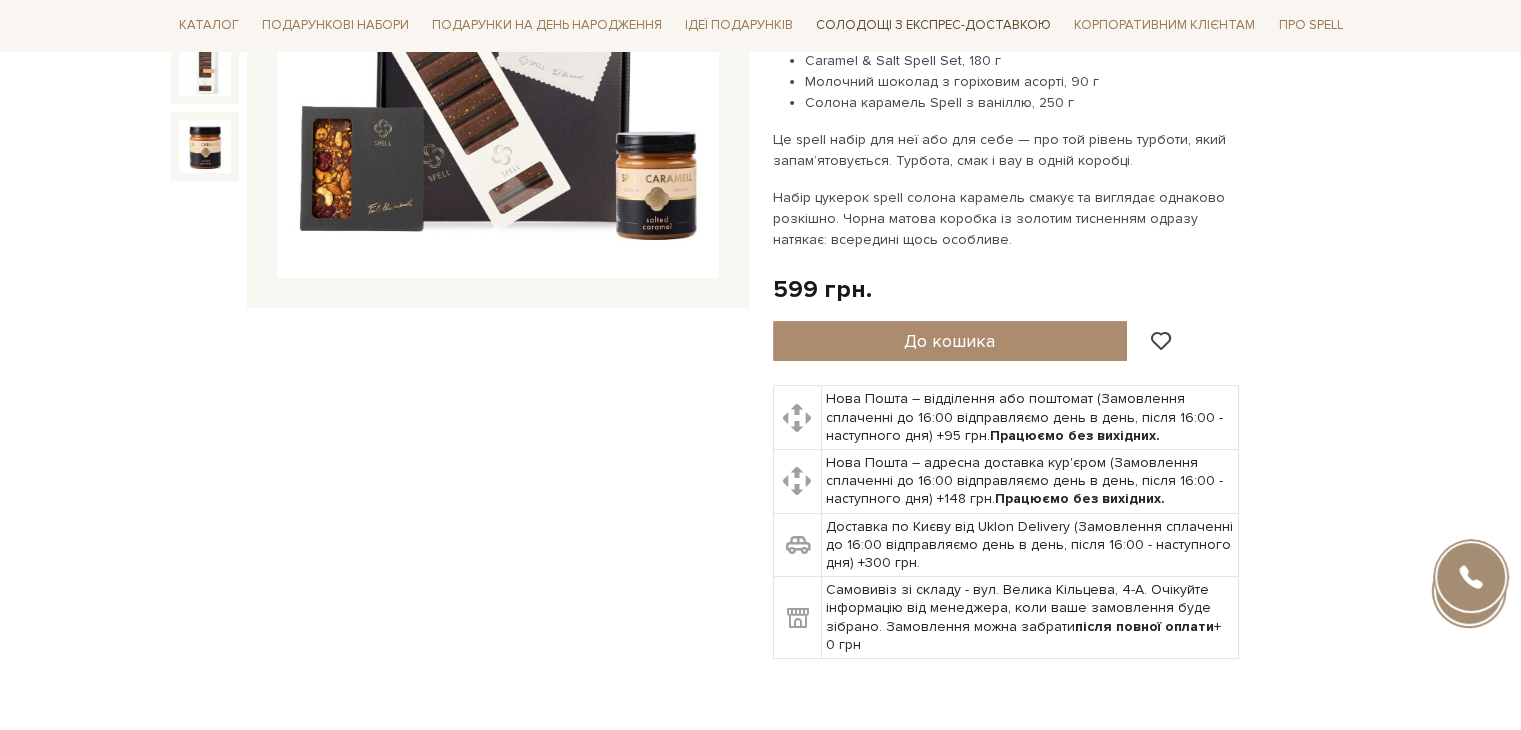 scroll, scrollTop: 200, scrollLeft: 0, axis: vertical 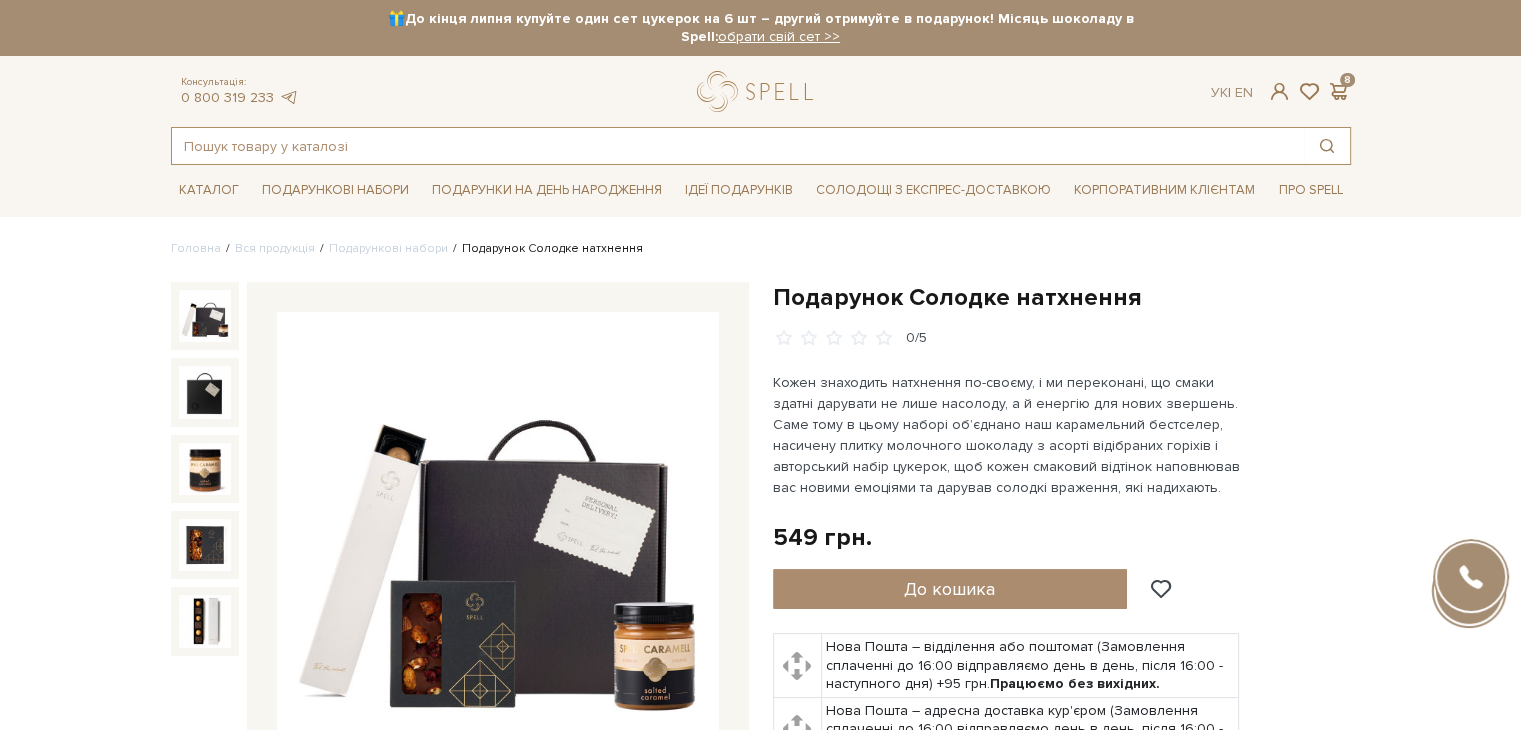 click at bounding box center [738, 146] 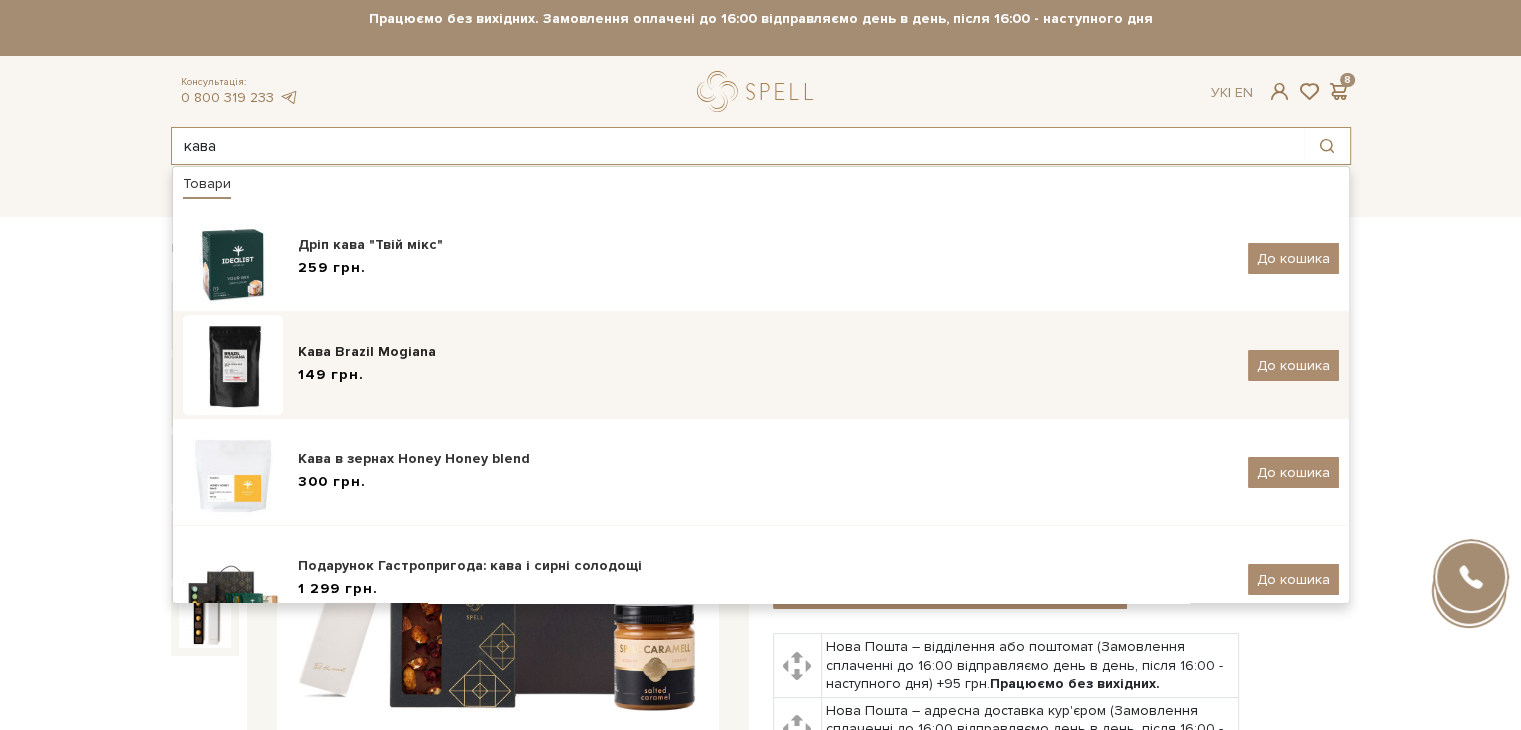 type on "кава" 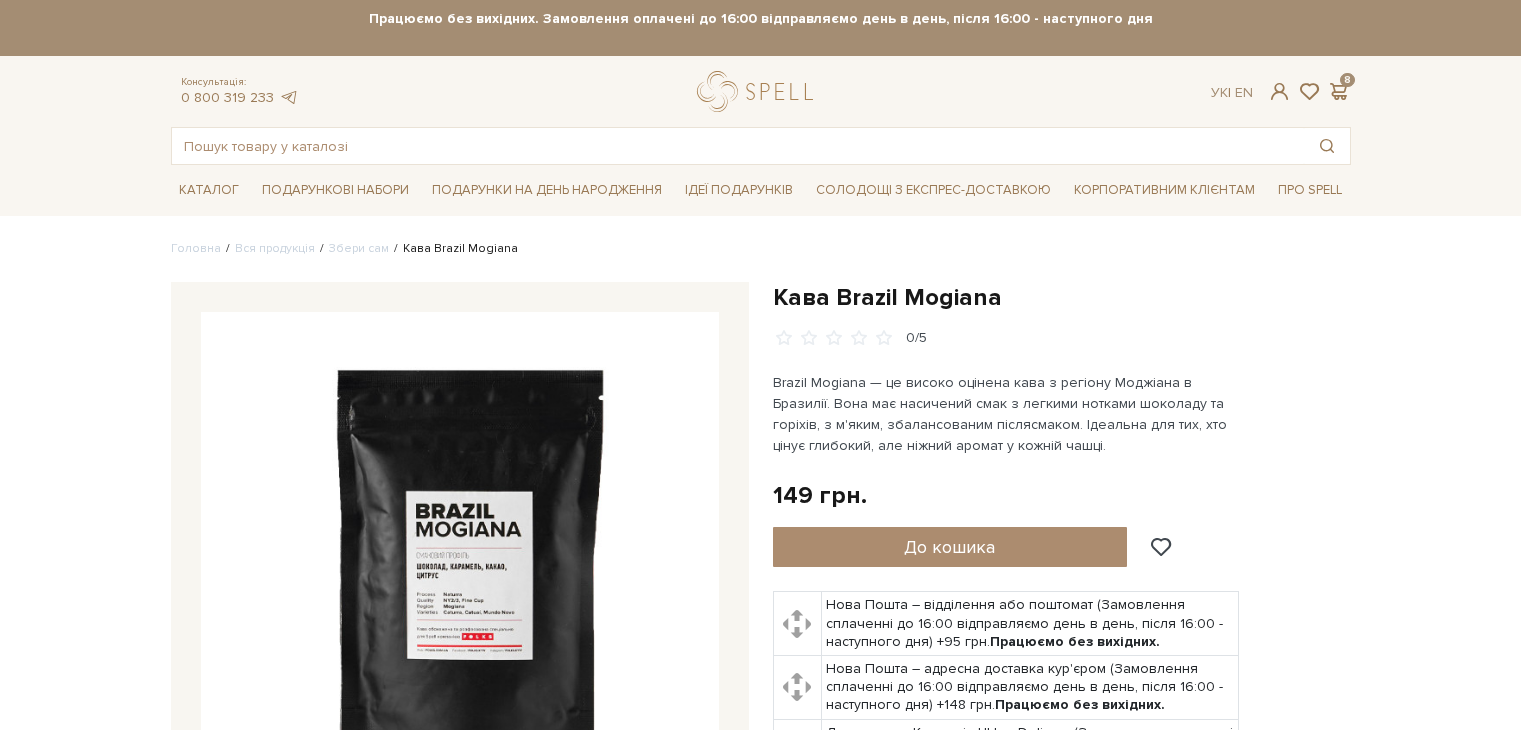 scroll, scrollTop: 0, scrollLeft: 0, axis: both 